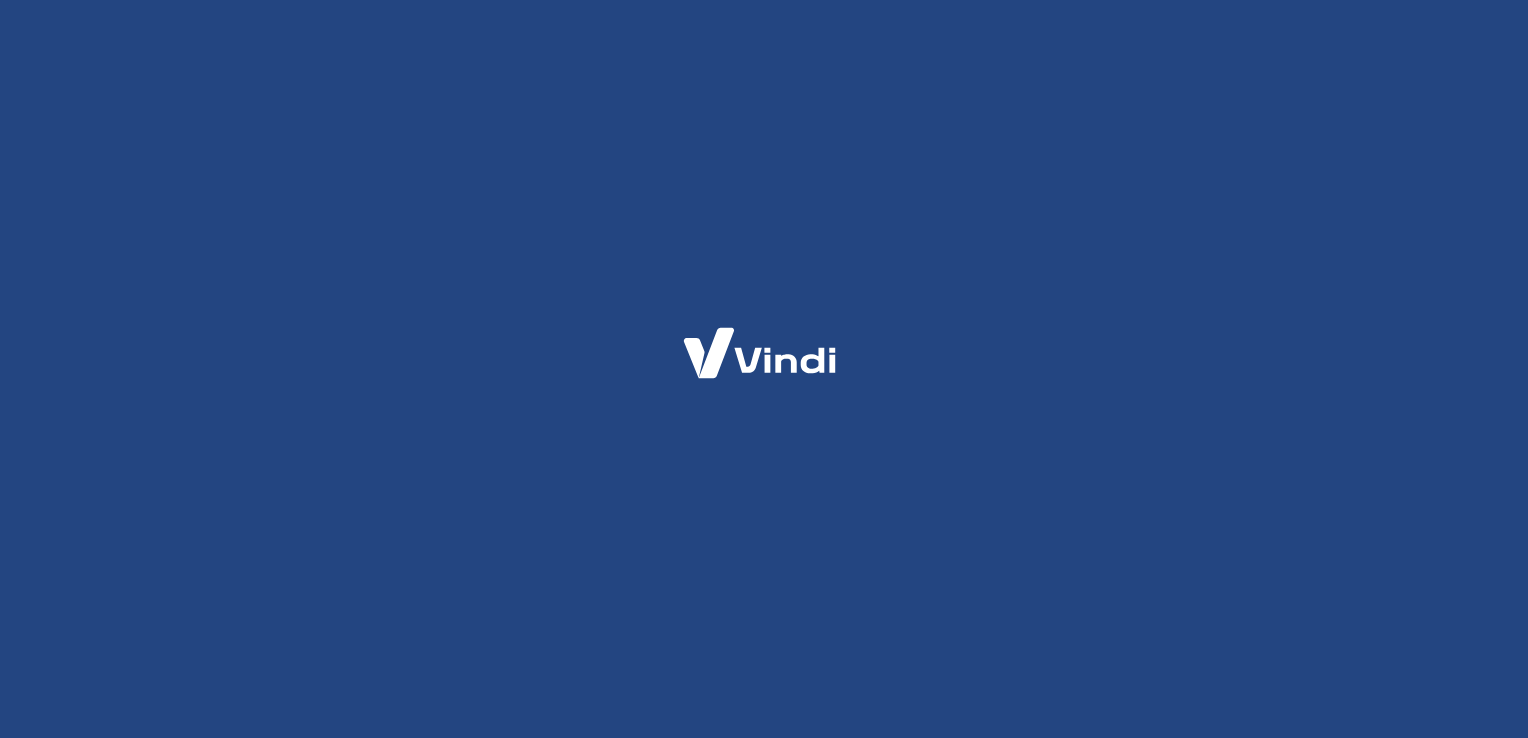 scroll, scrollTop: 0, scrollLeft: 0, axis: both 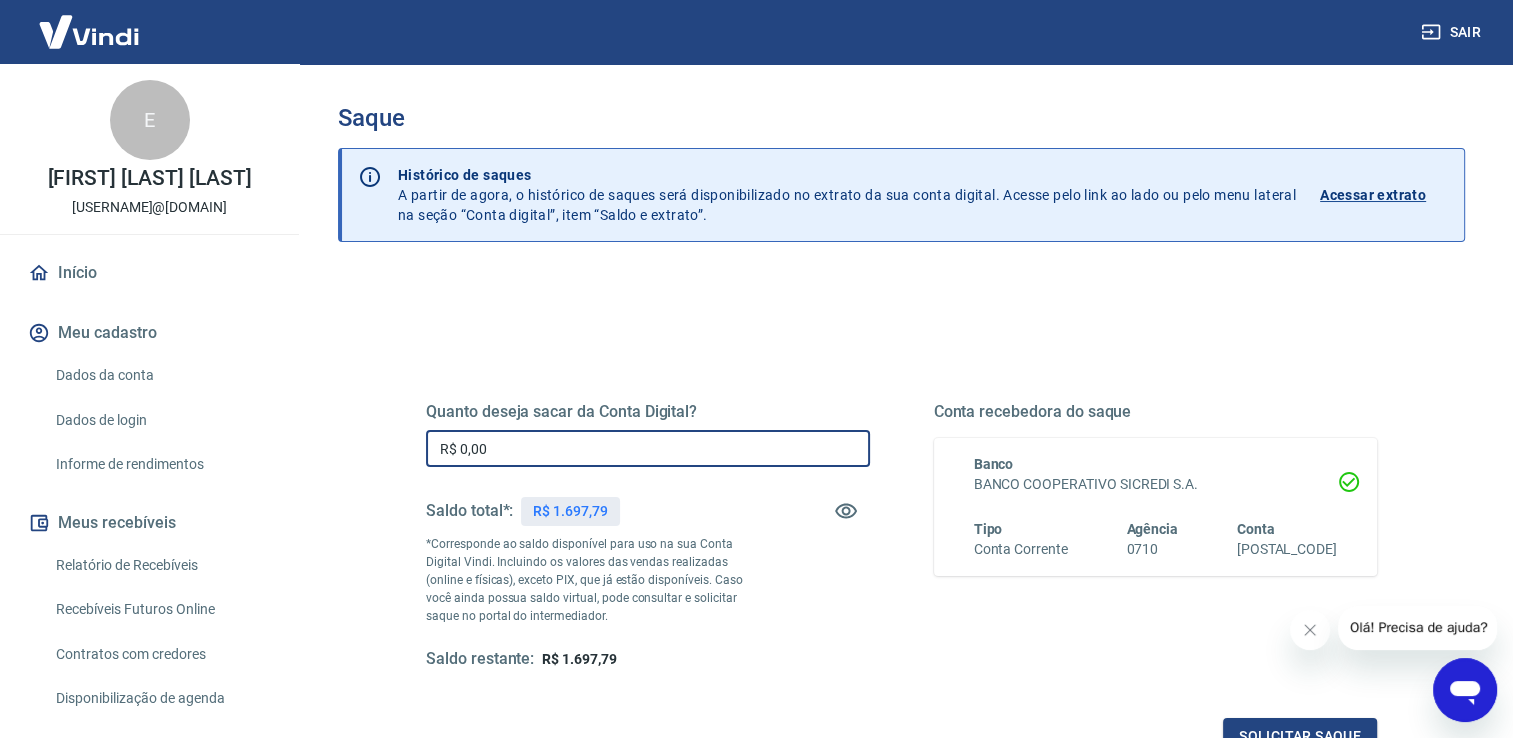 click on "R$ 0,00" at bounding box center (648, 448) 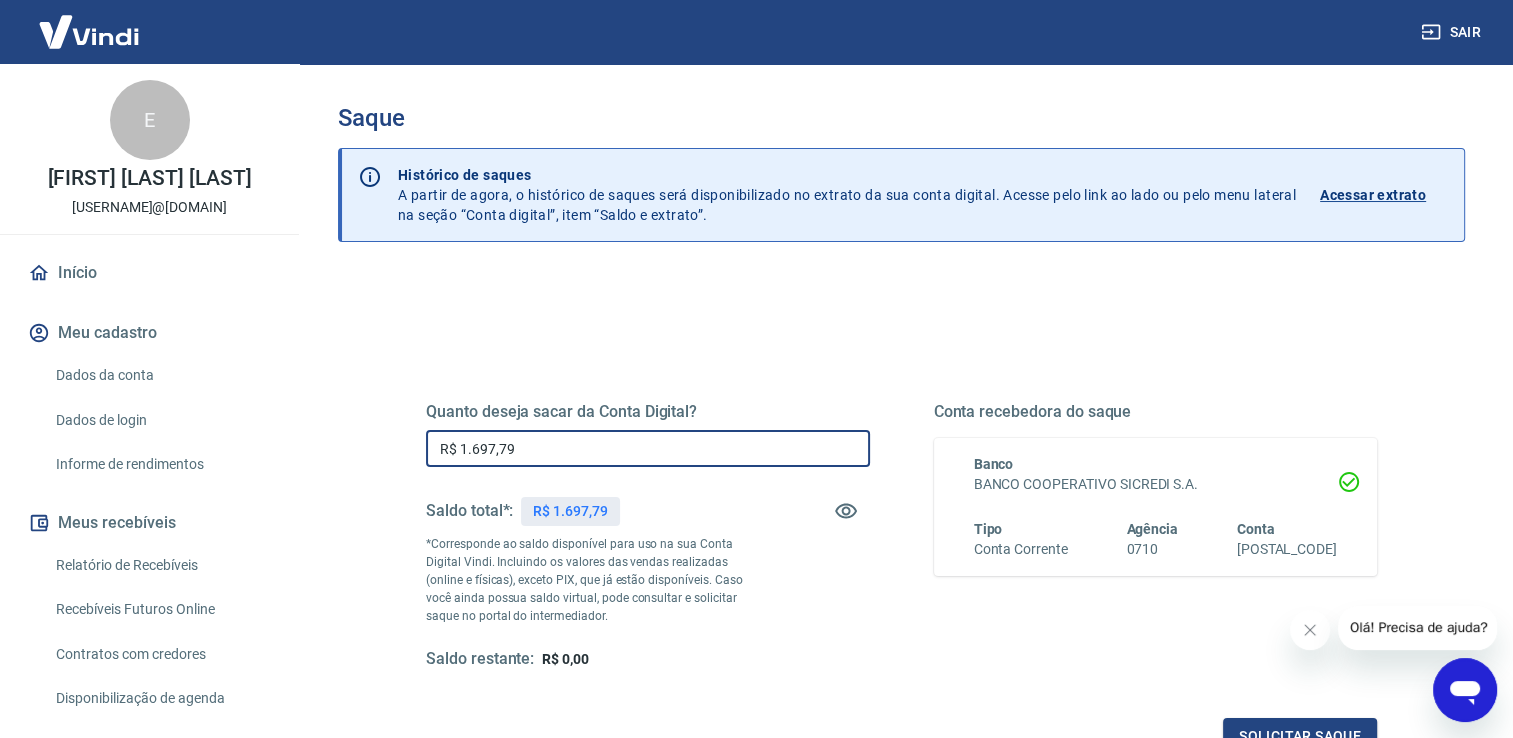 scroll, scrollTop: 249, scrollLeft: 0, axis: vertical 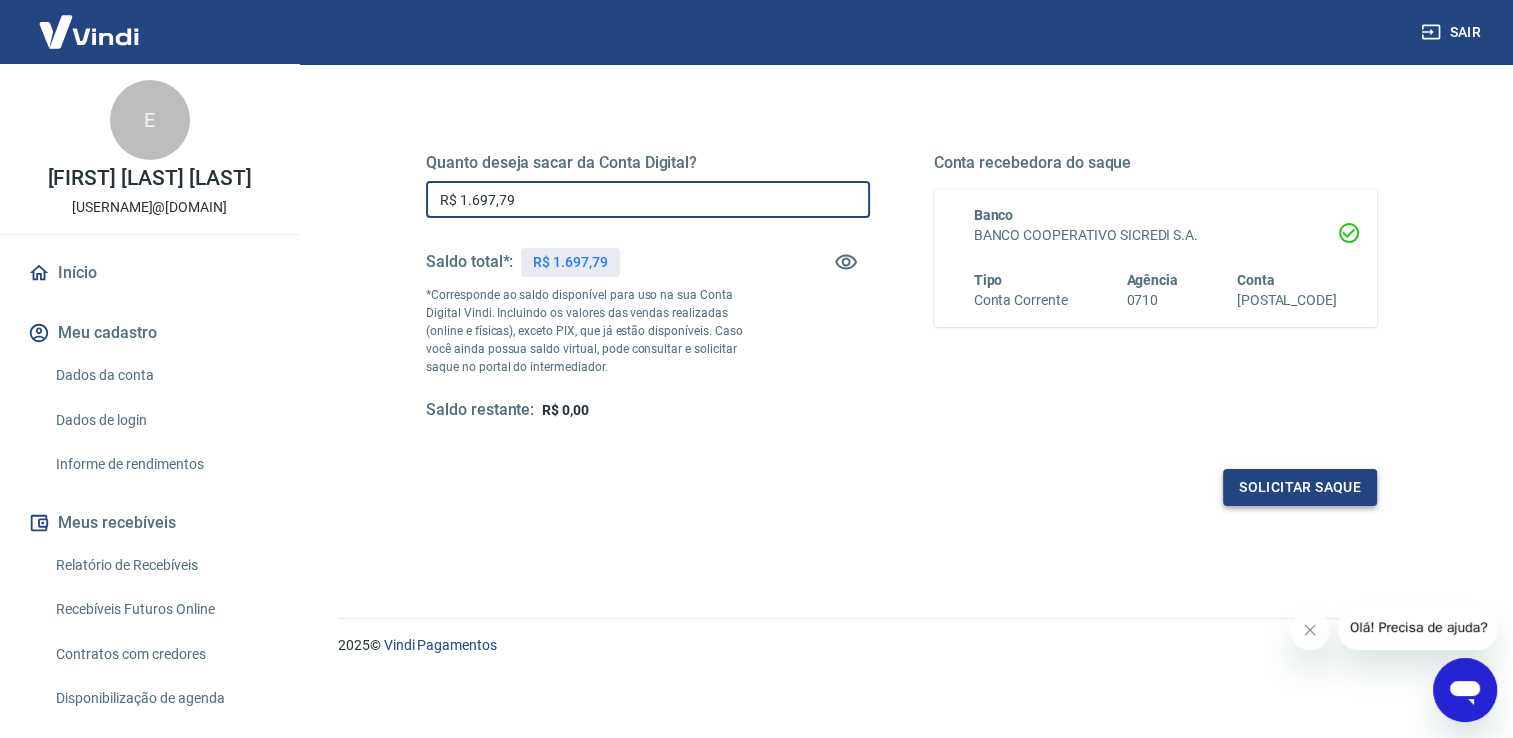 type on "R$ 1.697,79" 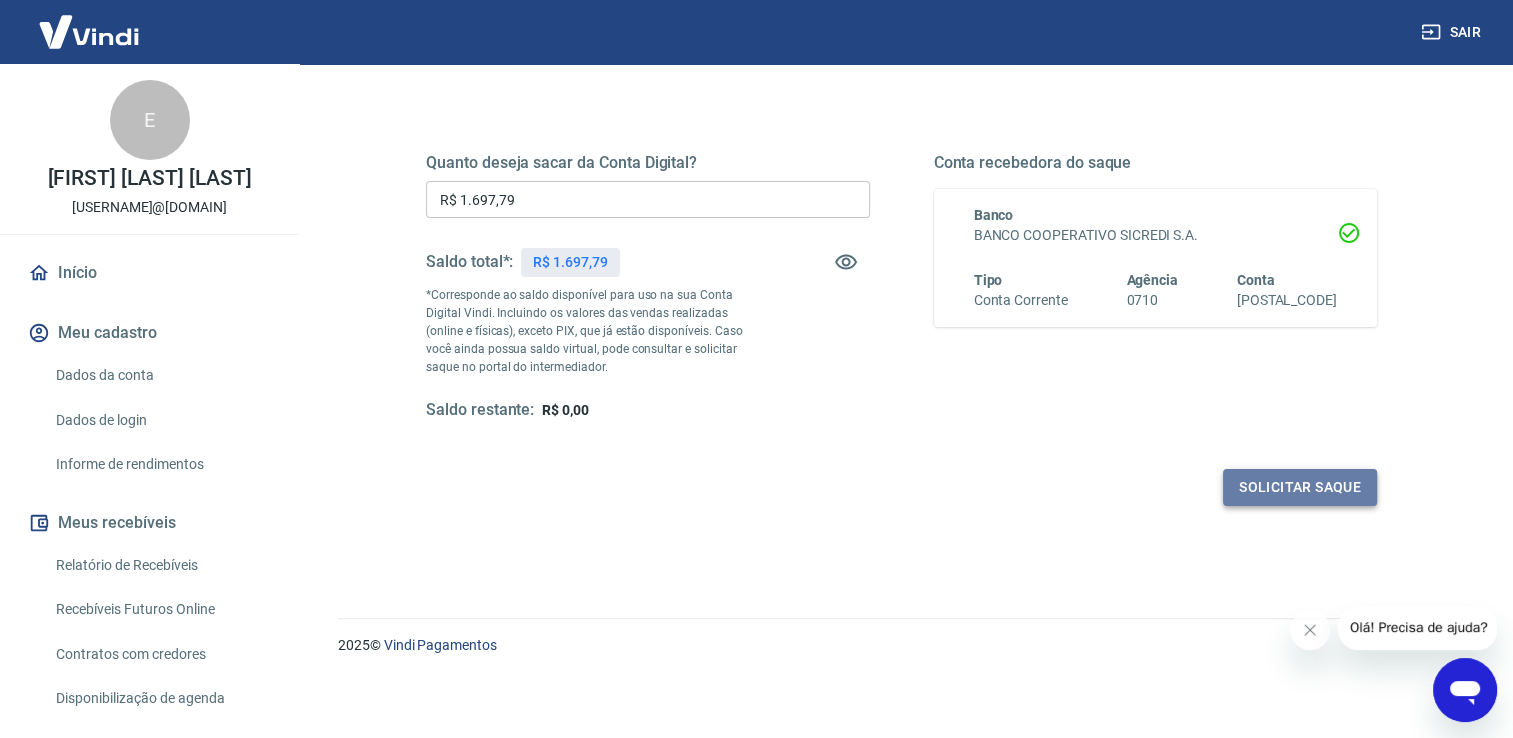click on "Solicitar saque" at bounding box center [1300, 487] 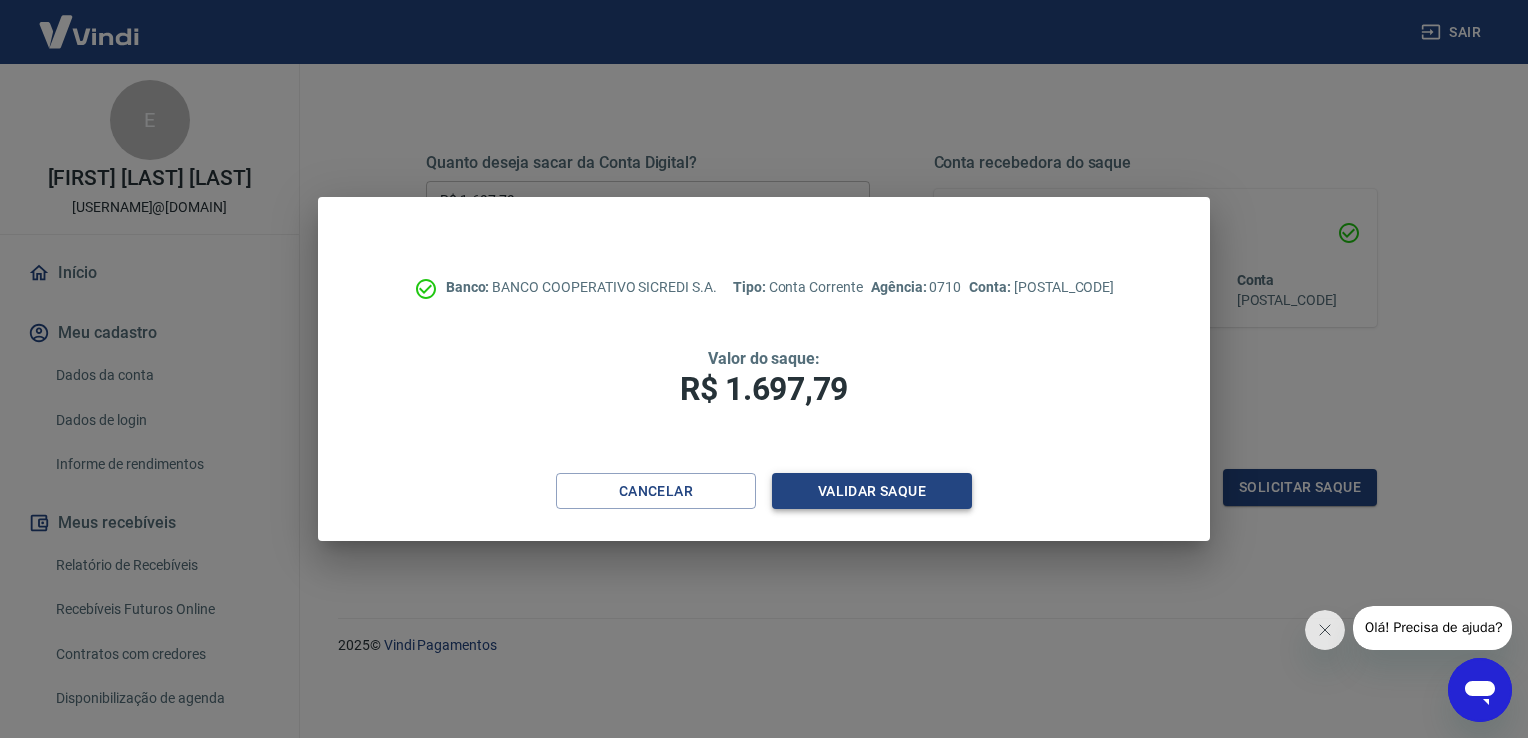 click on "Validar saque" at bounding box center (872, 491) 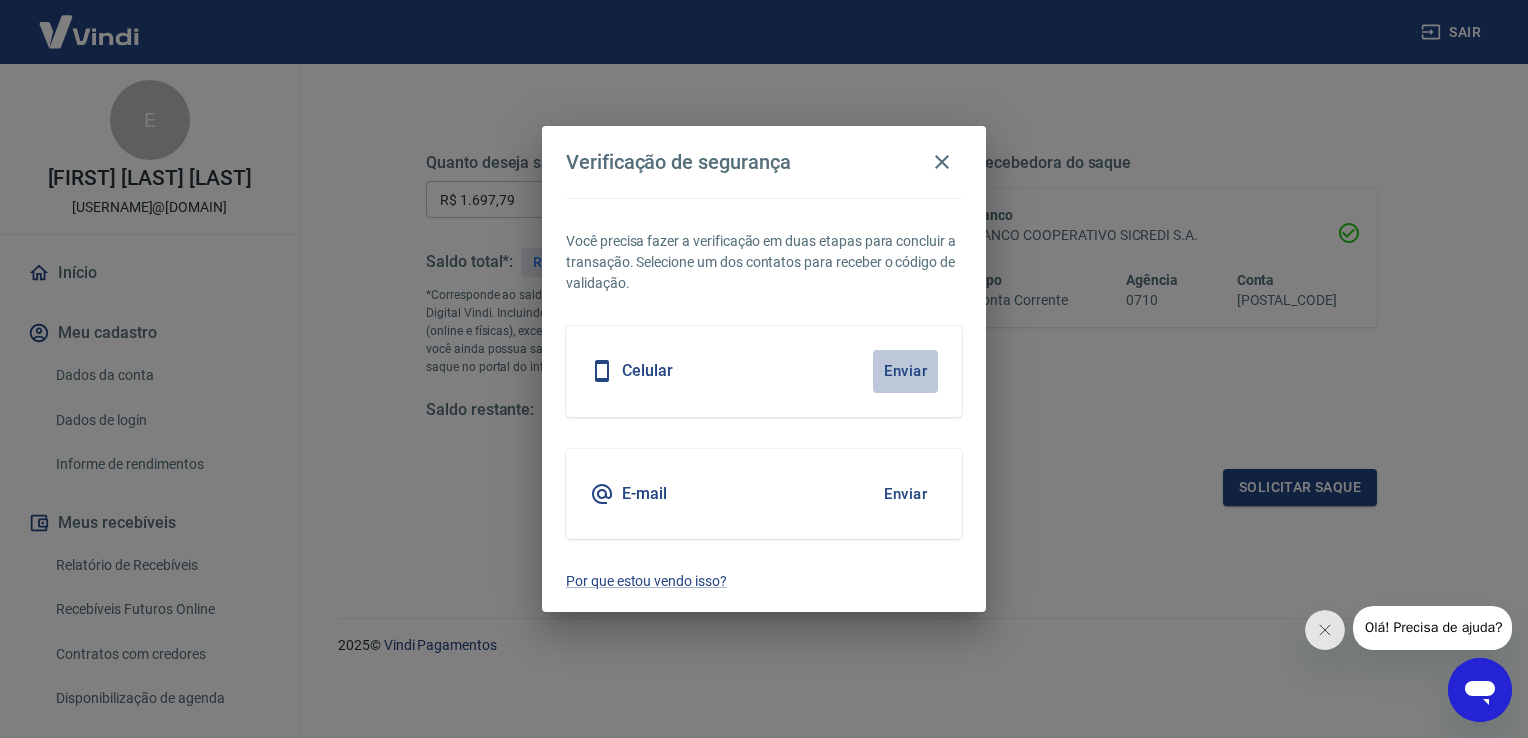 click on "Enviar" at bounding box center [905, 371] 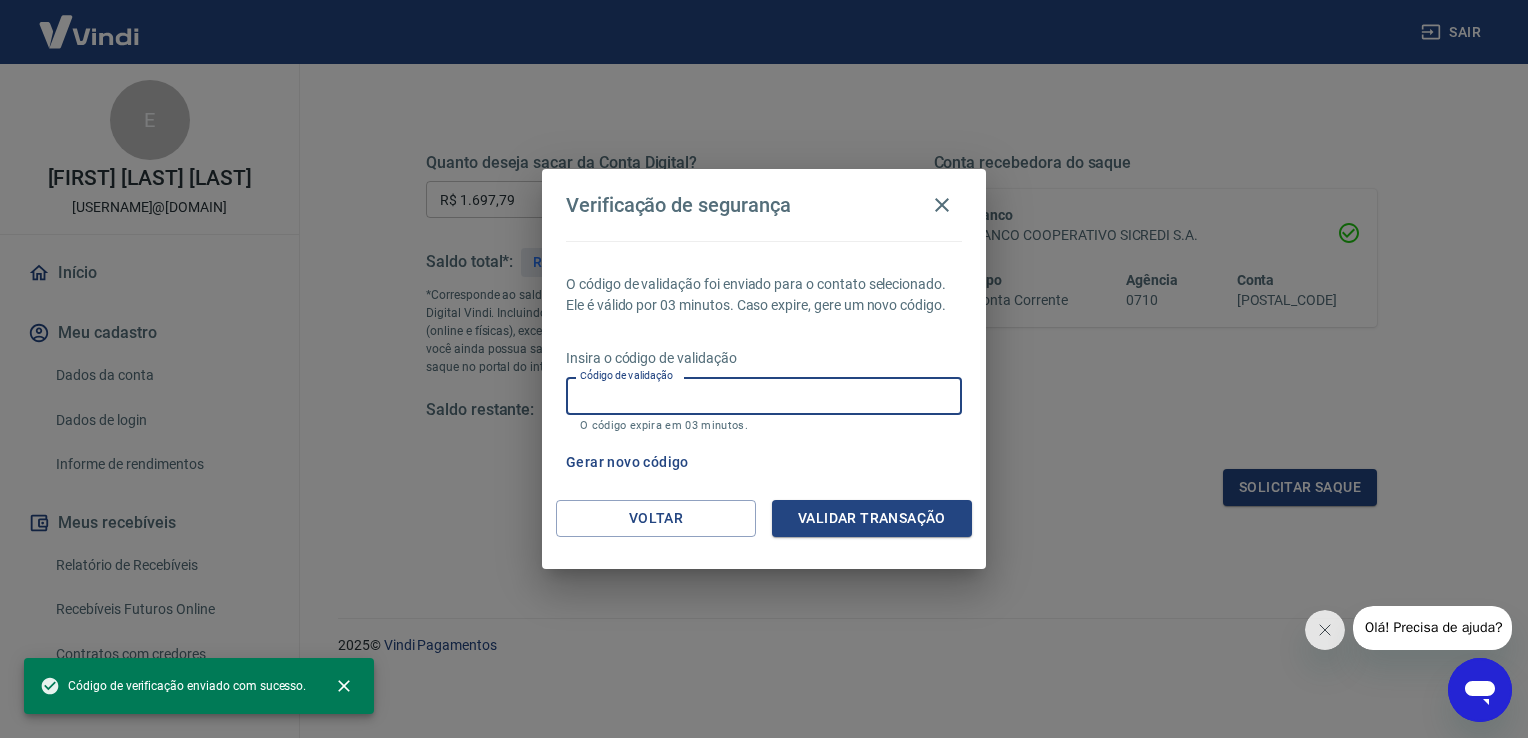 click on "Código de validação" at bounding box center [764, 395] 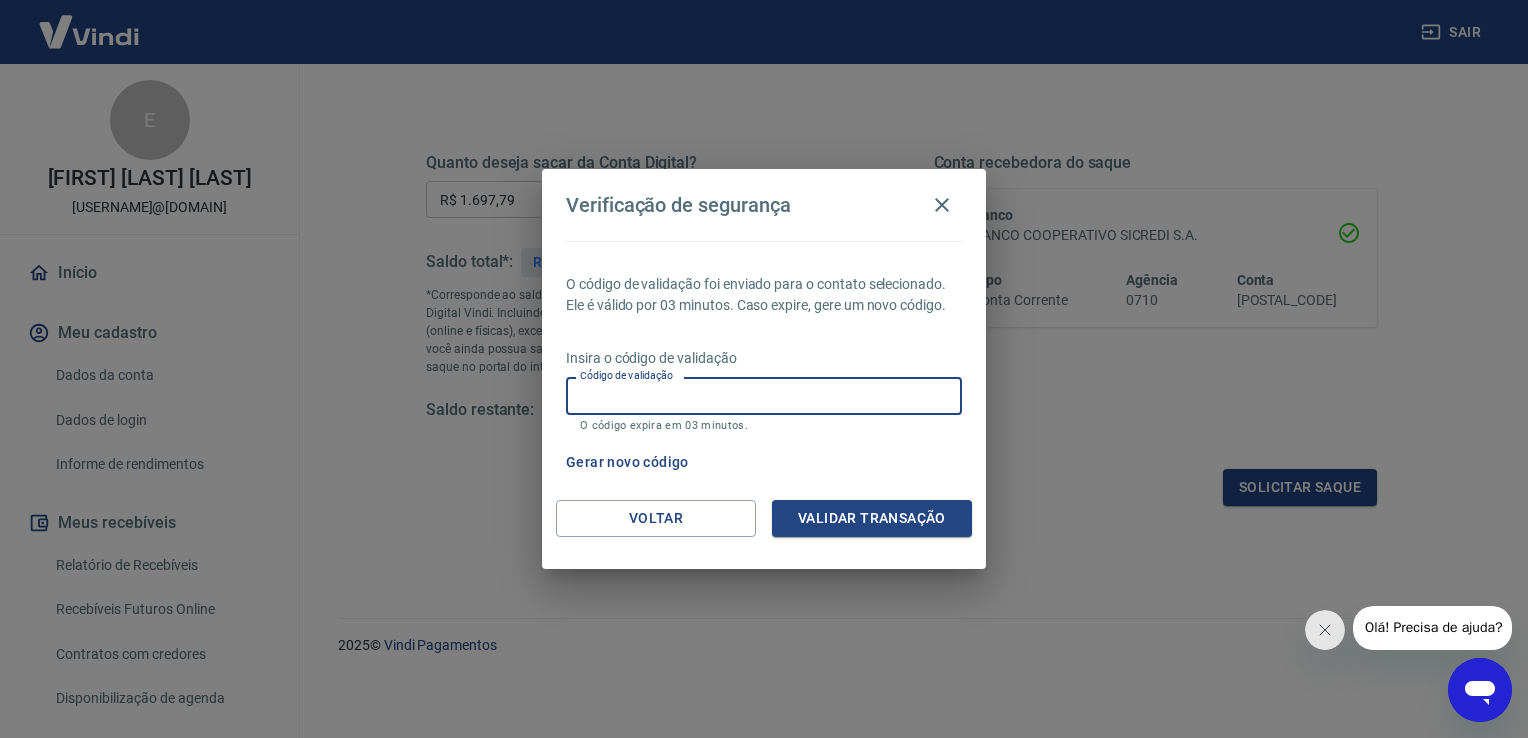 click on "Código de validação" at bounding box center [764, 395] 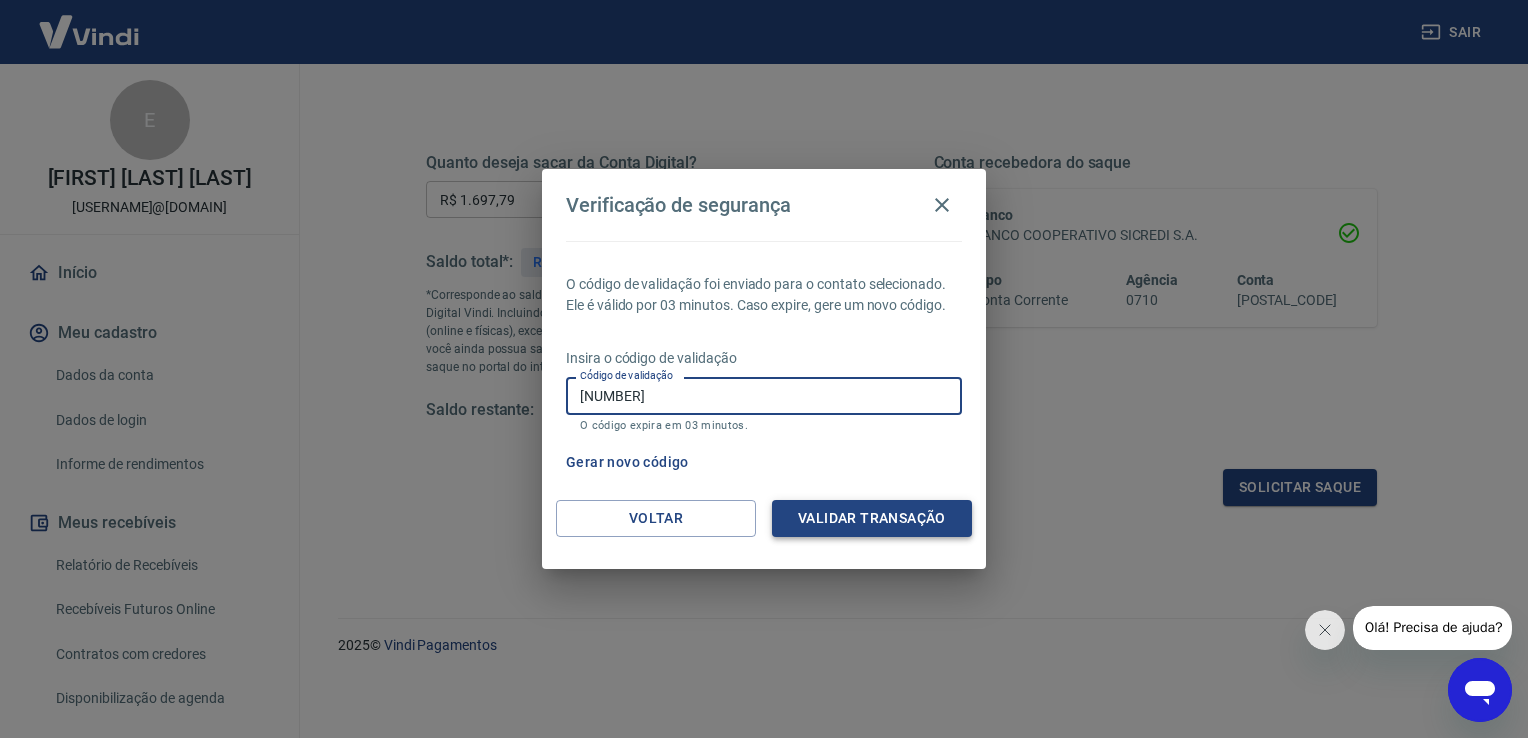 type on "900190" 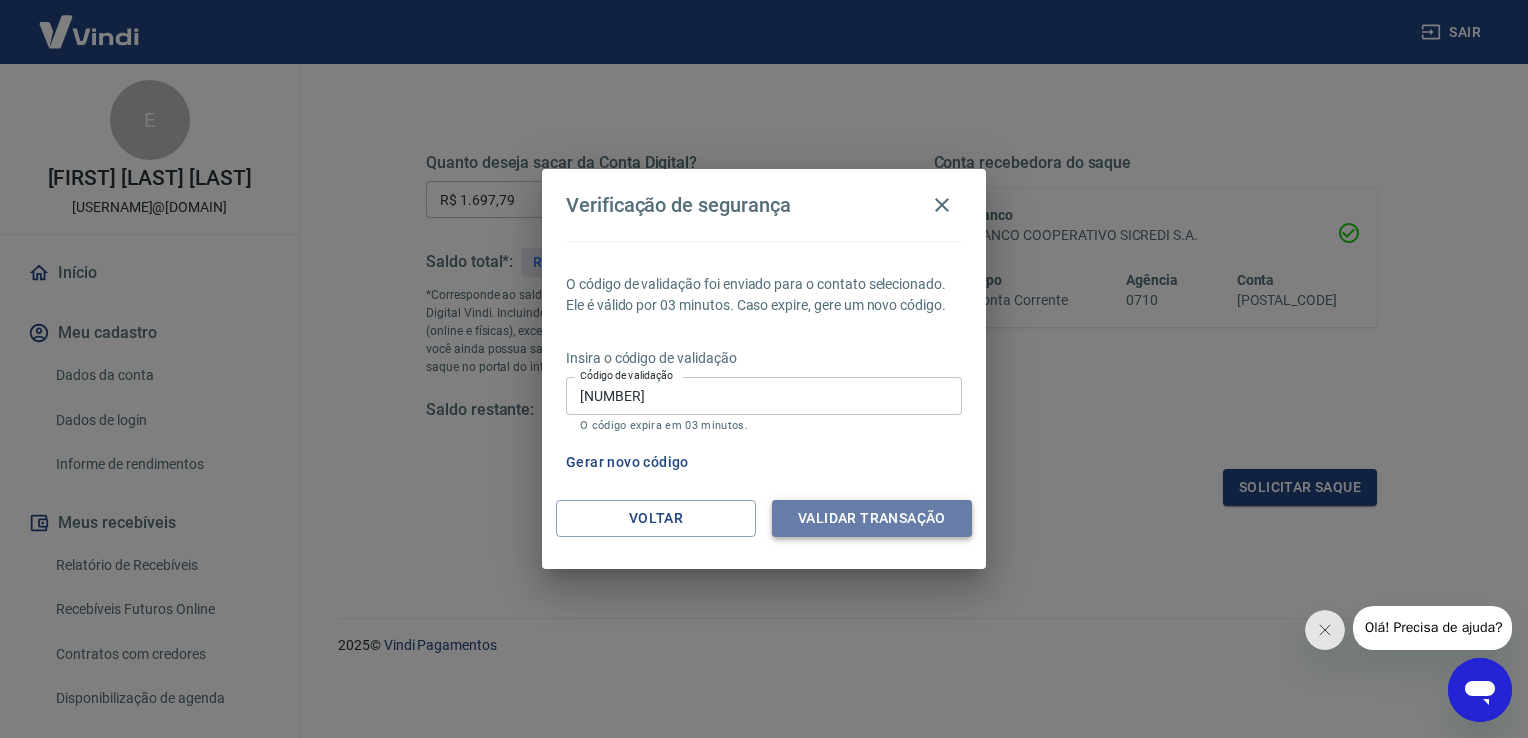 click on "Validar transação" at bounding box center [872, 518] 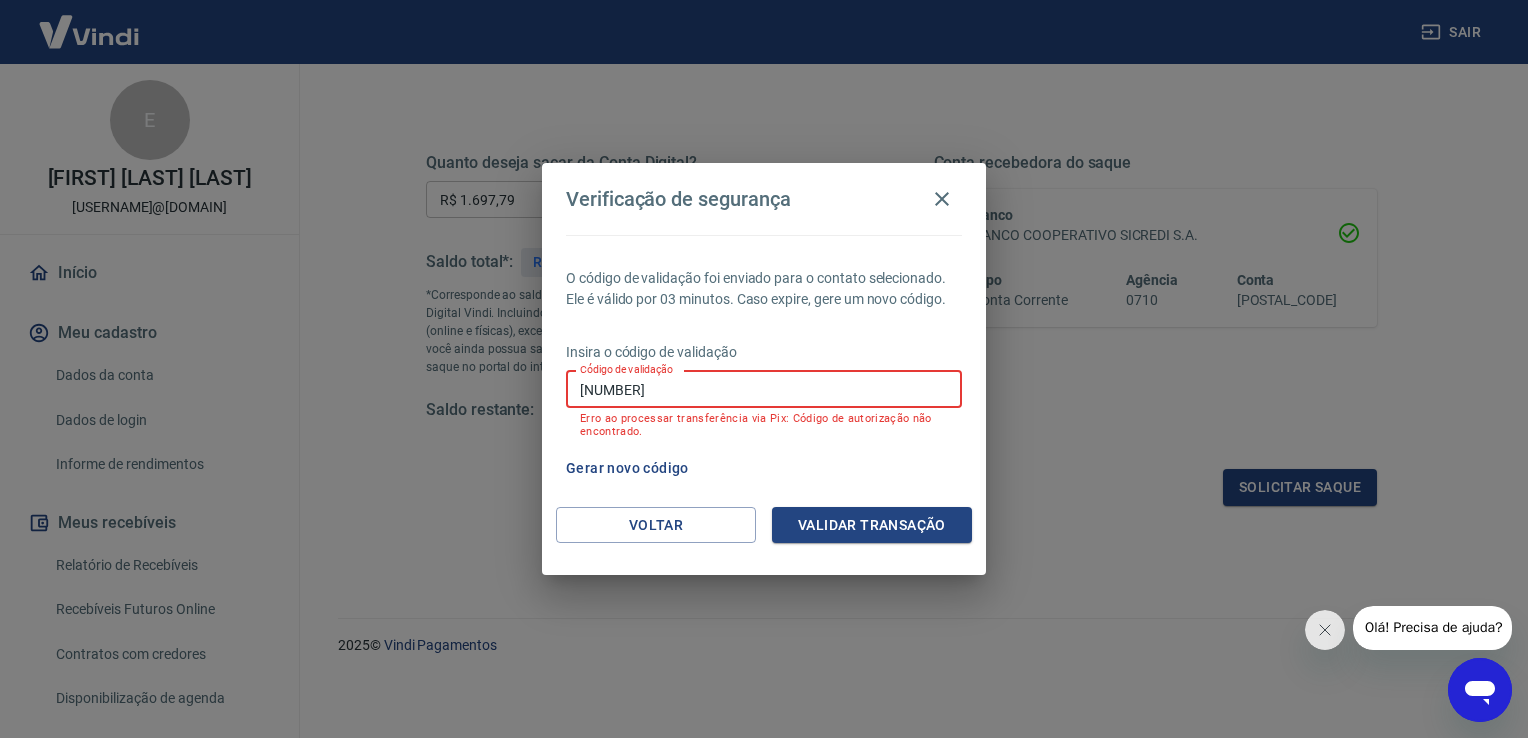 click on "900190" at bounding box center [764, 389] 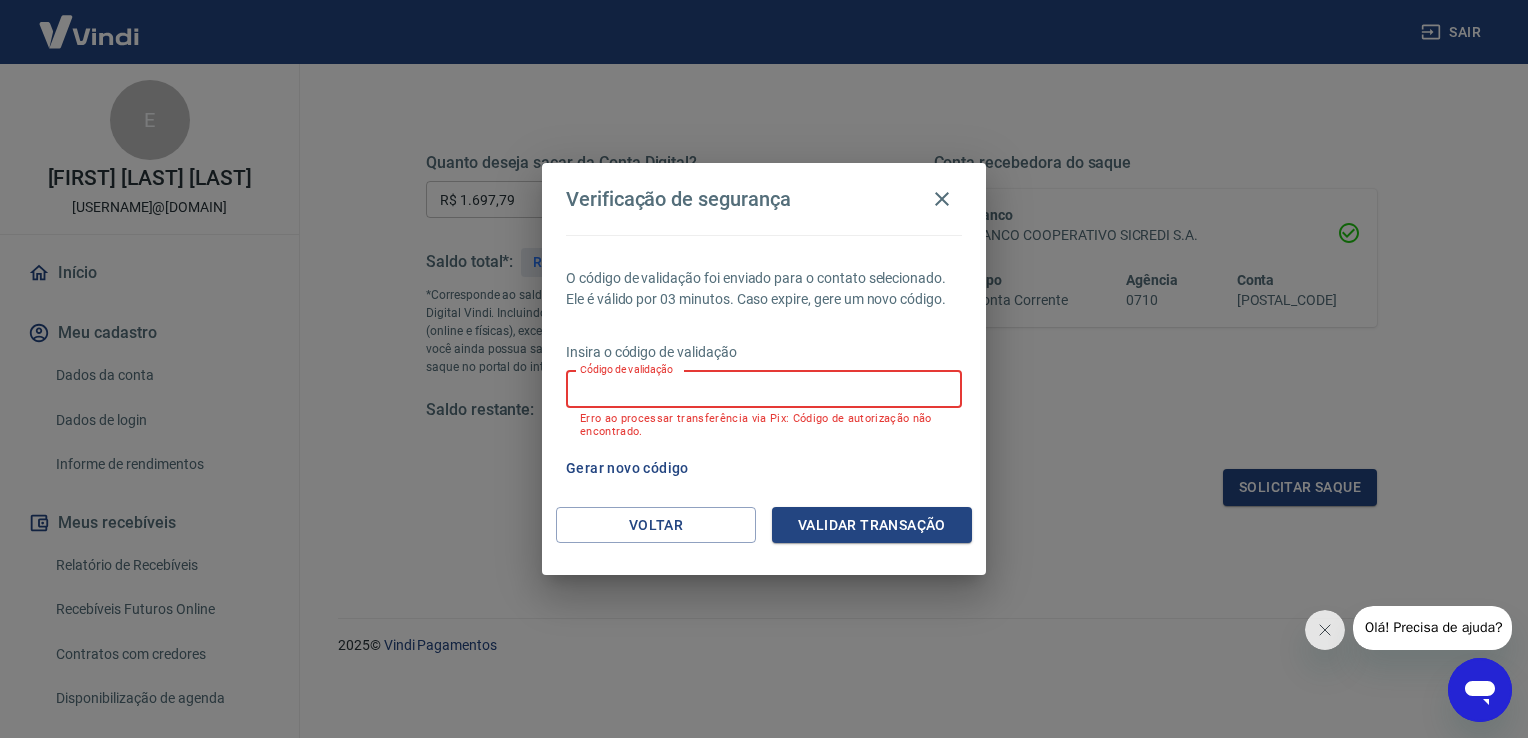 click on "Código de validação" at bounding box center [764, 389] 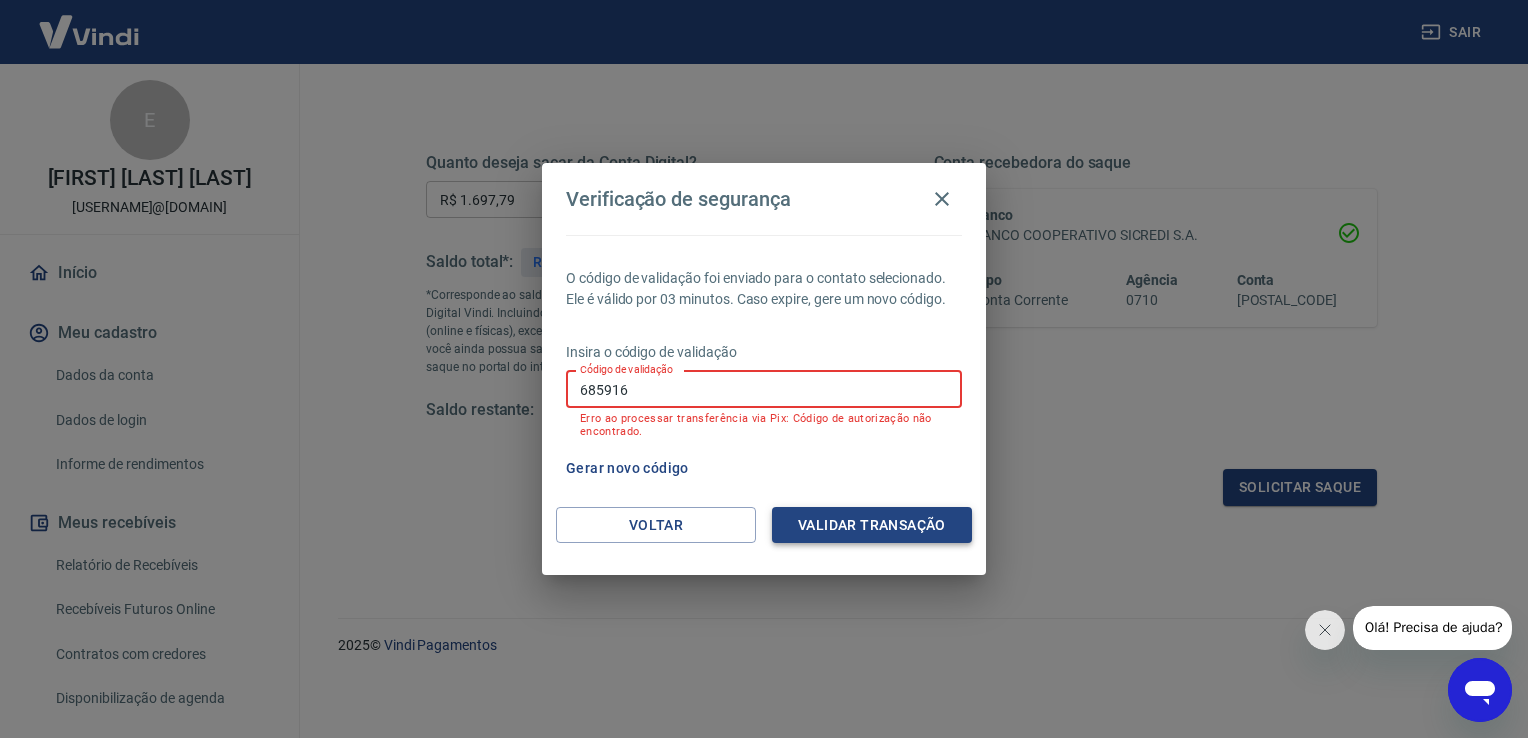 type on "685916" 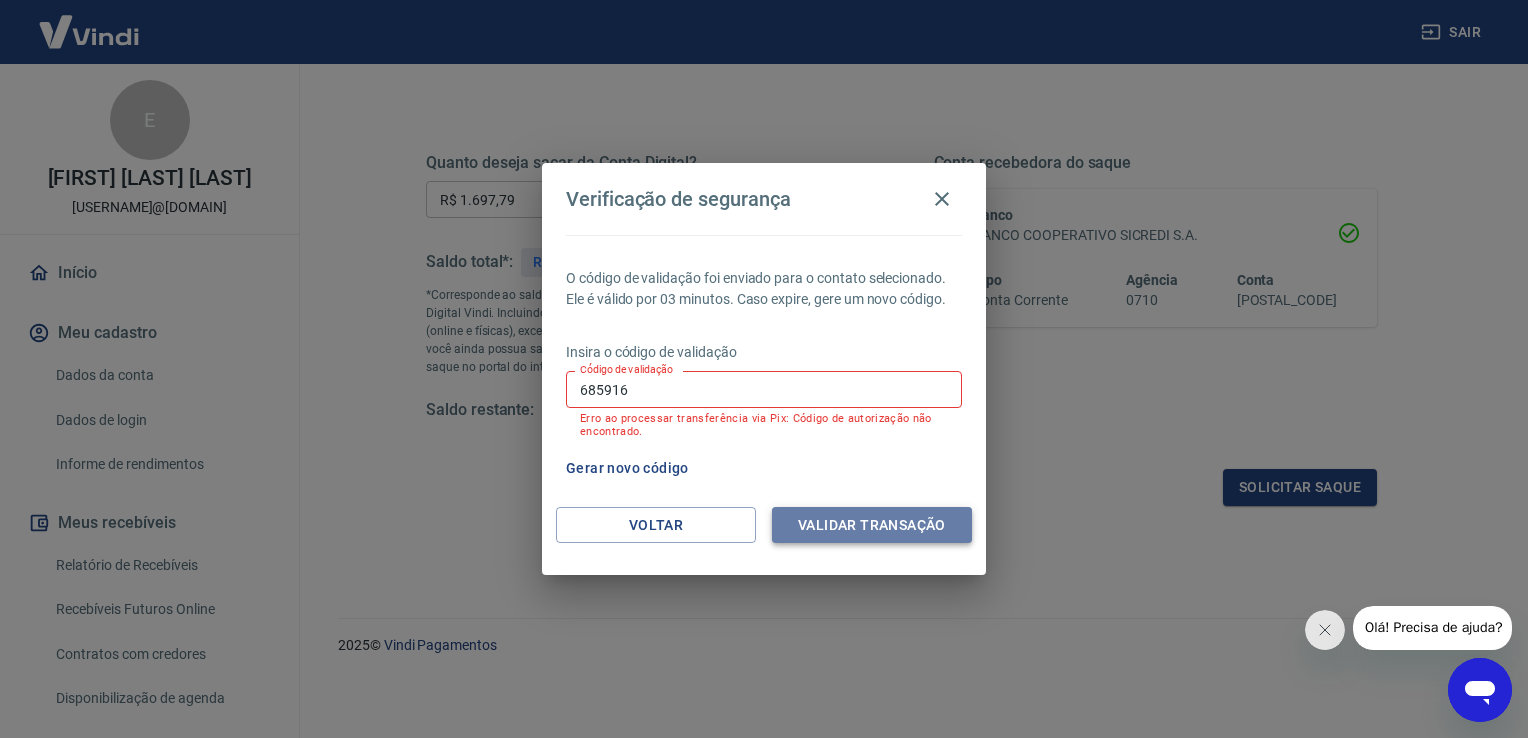 click on "Validar transação" at bounding box center [872, 525] 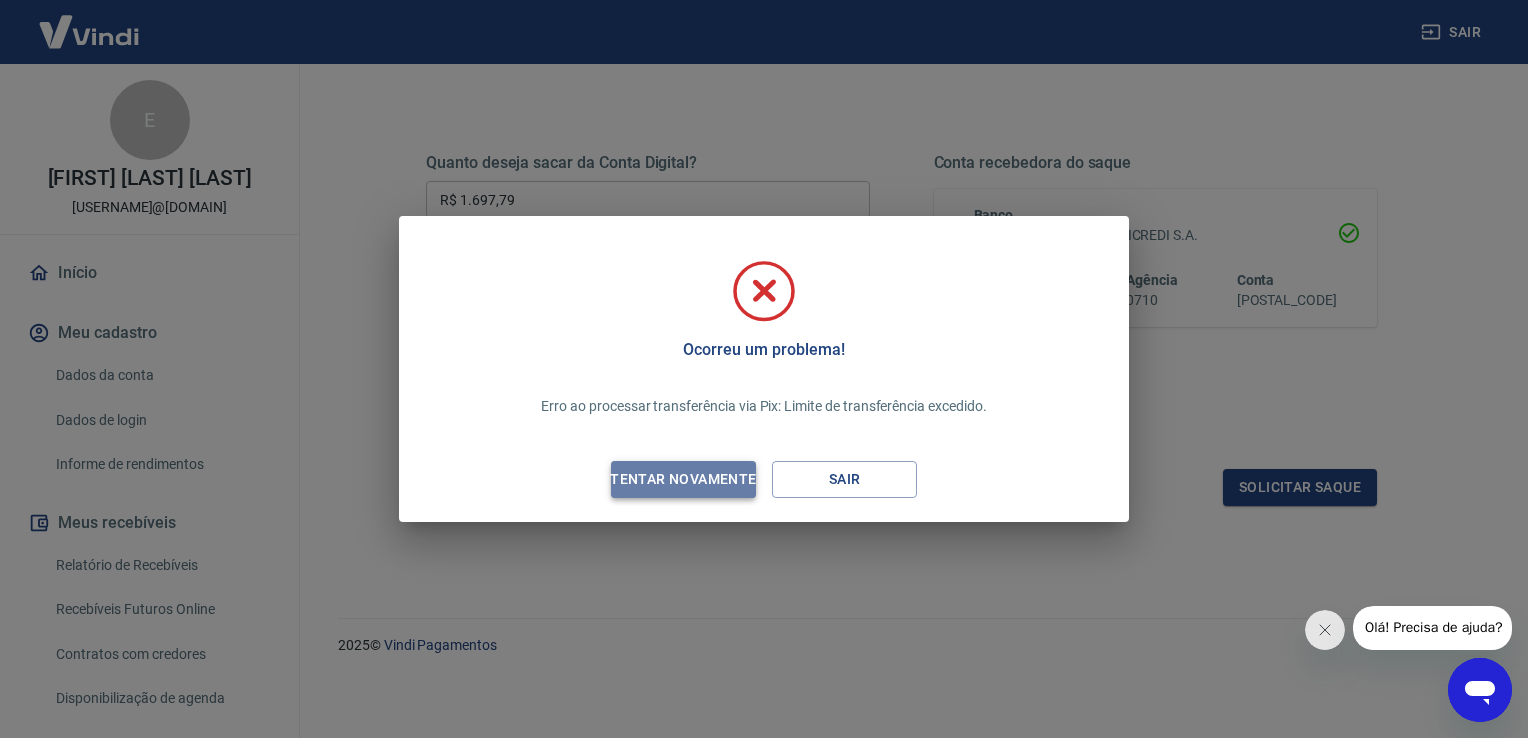 click on "Tentar novamente" at bounding box center (683, 479) 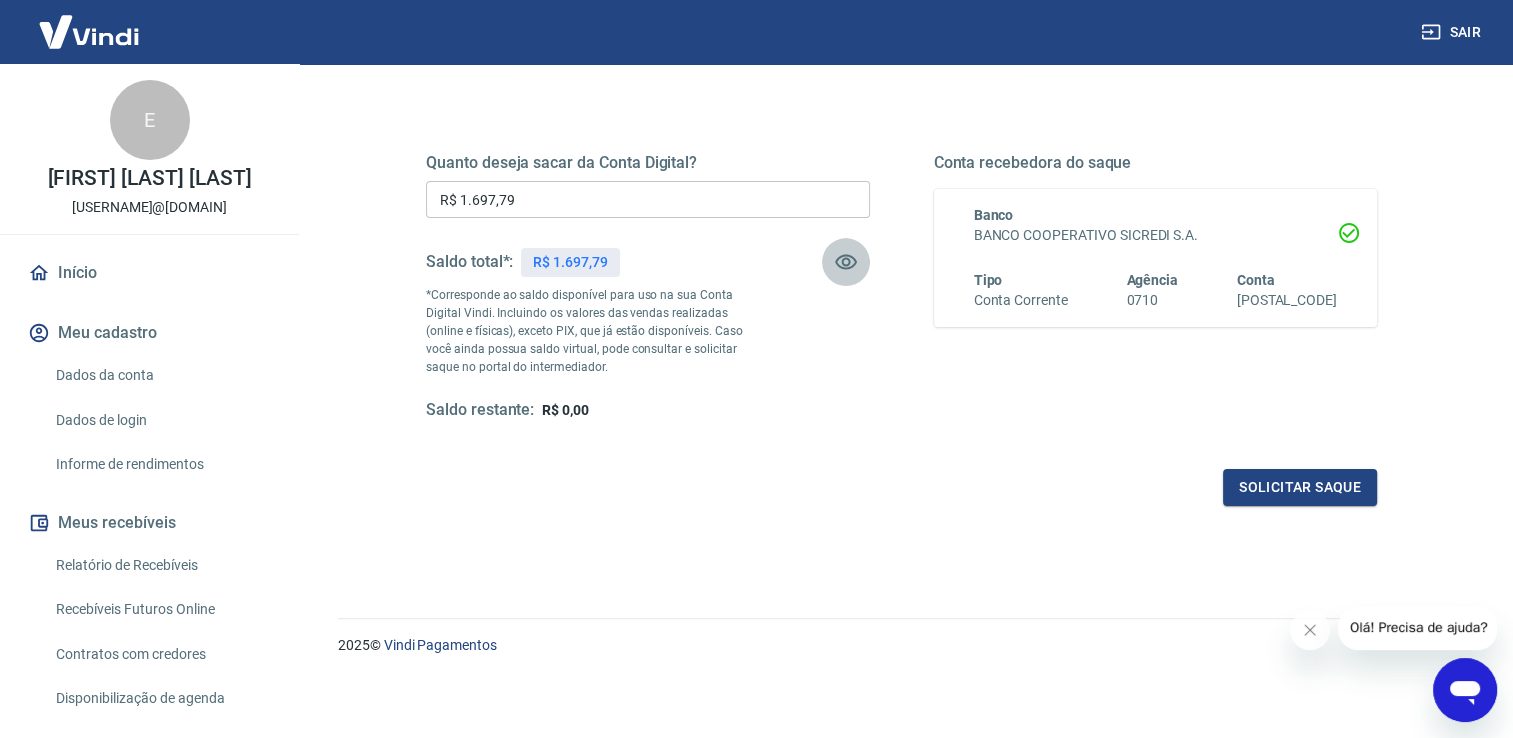 click 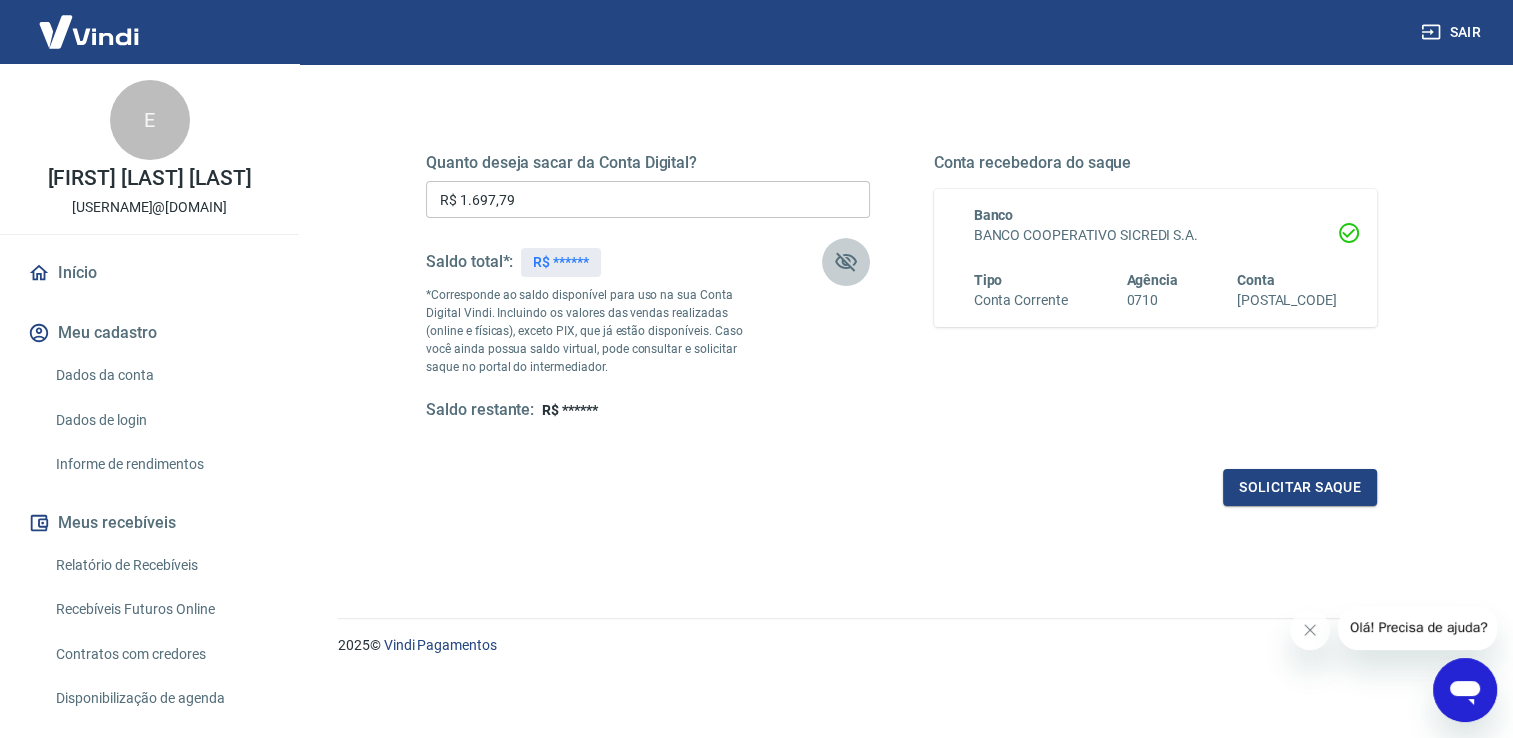 click 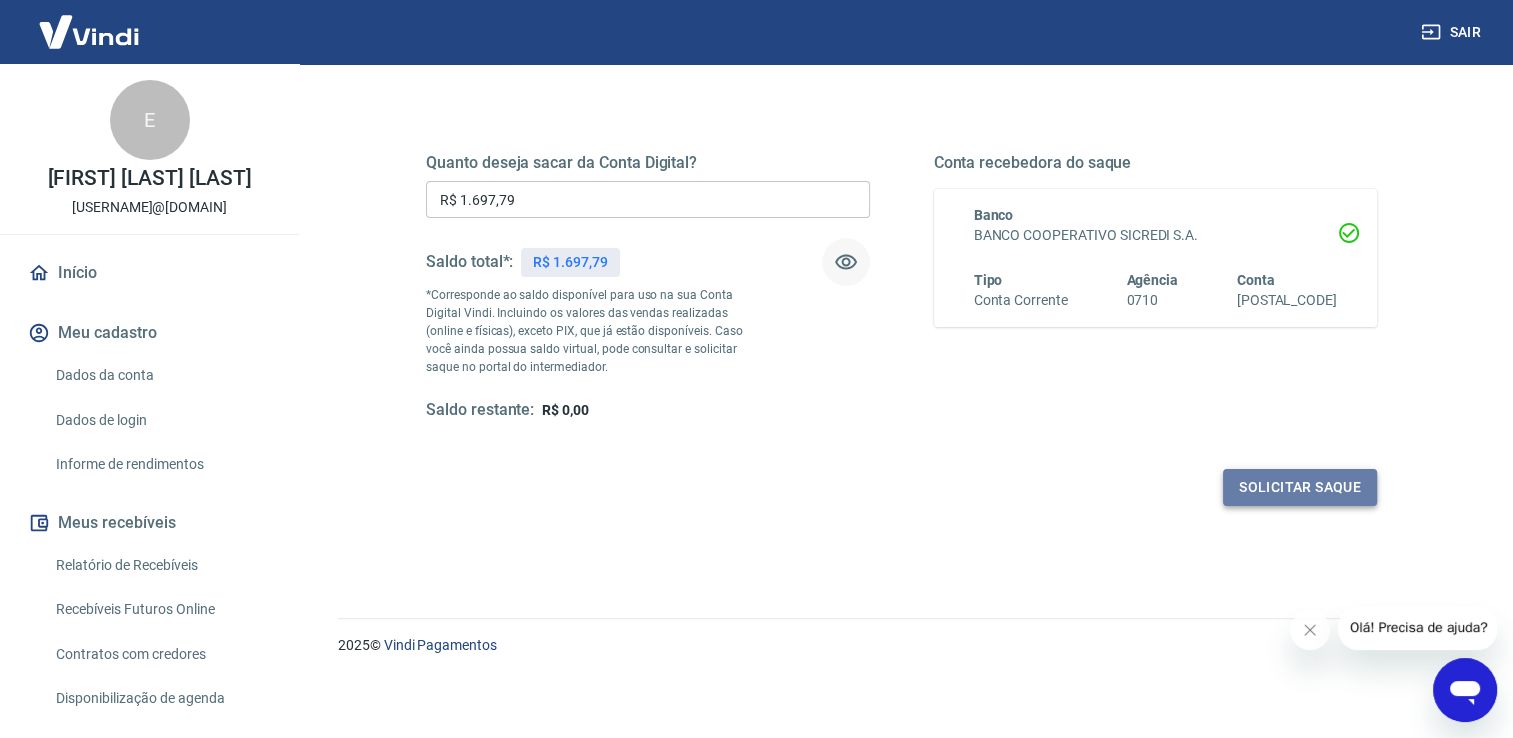 click on "Solicitar saque" at bounding box center [1300, 487] 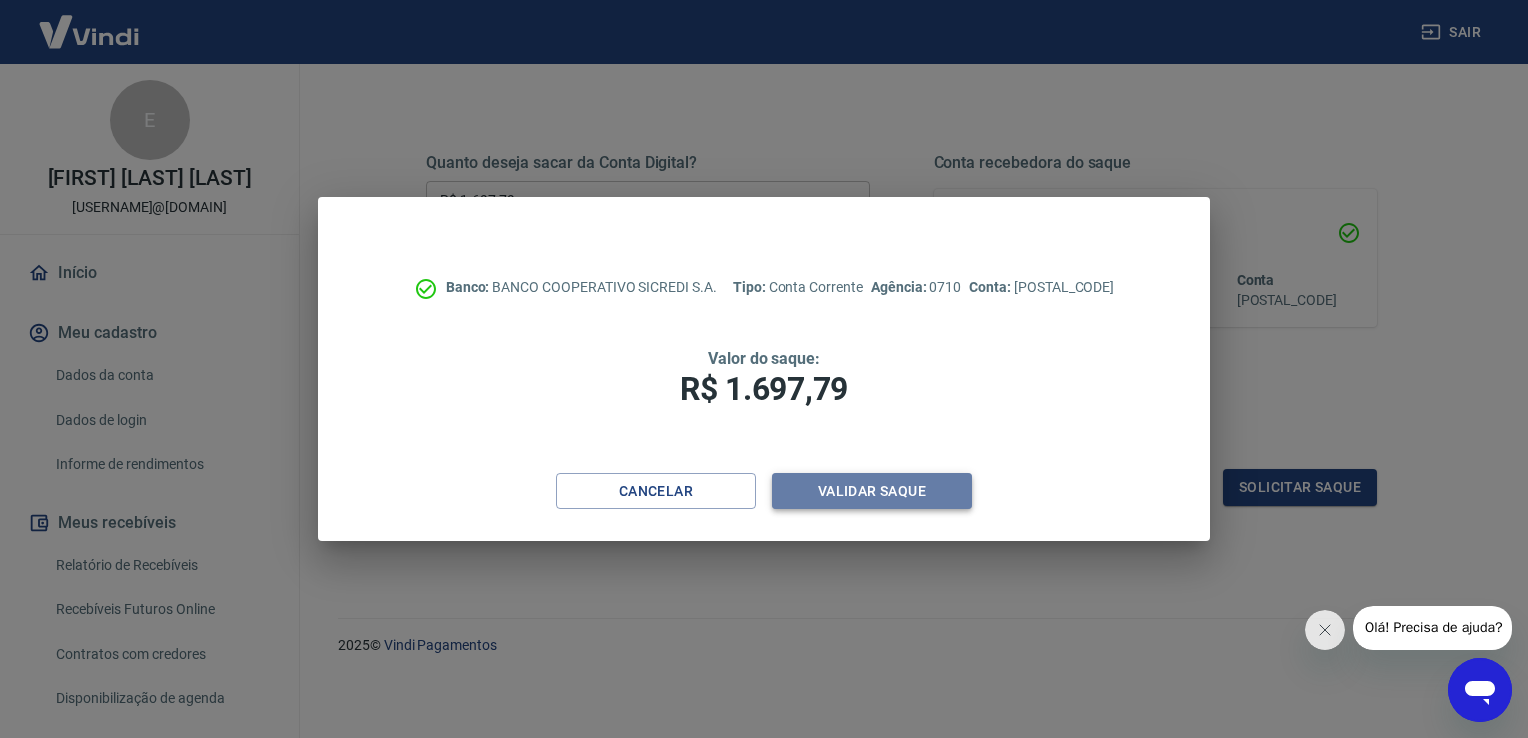 click on "Validar saque" at bounding box center [872, 491] 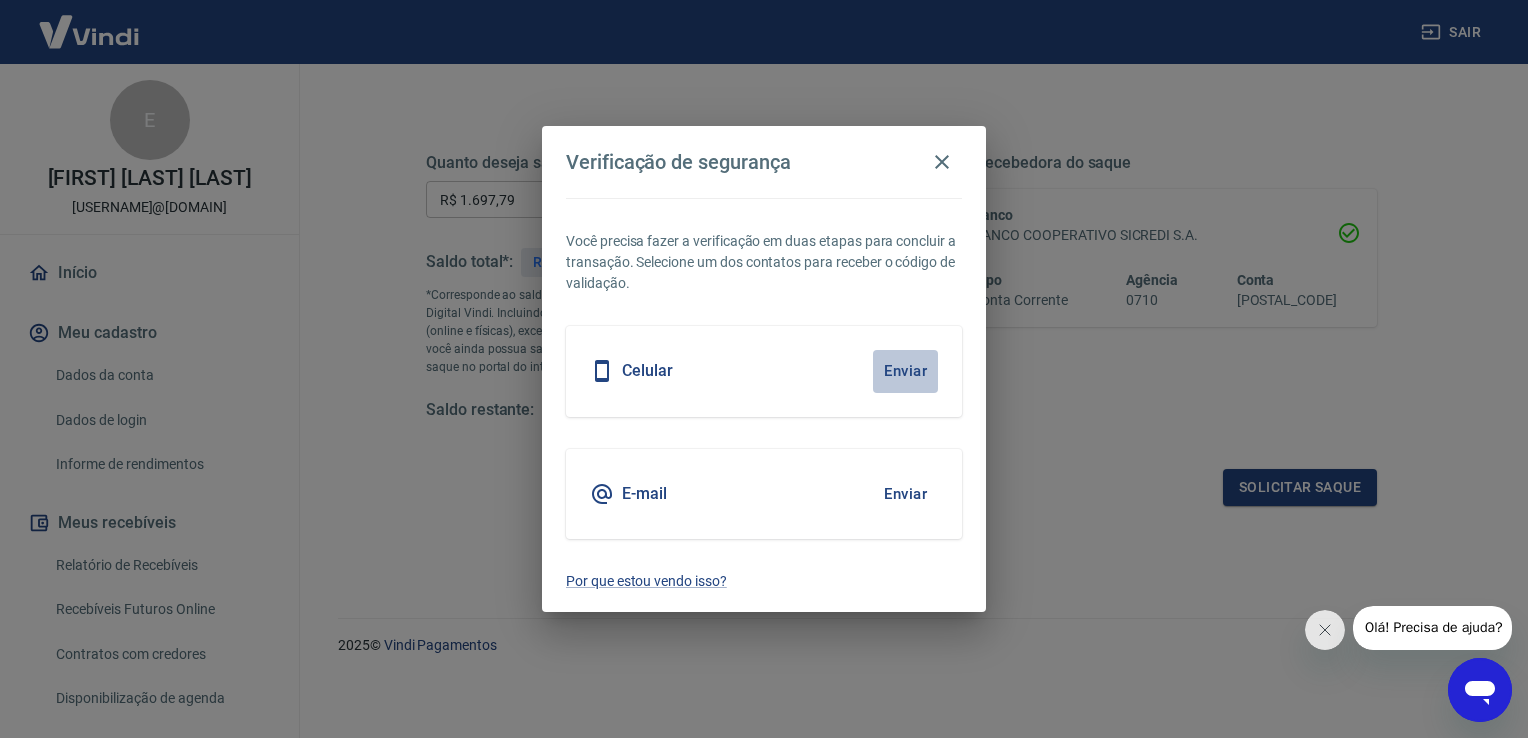 click on "Enviar" at bounding box center (905, 371) 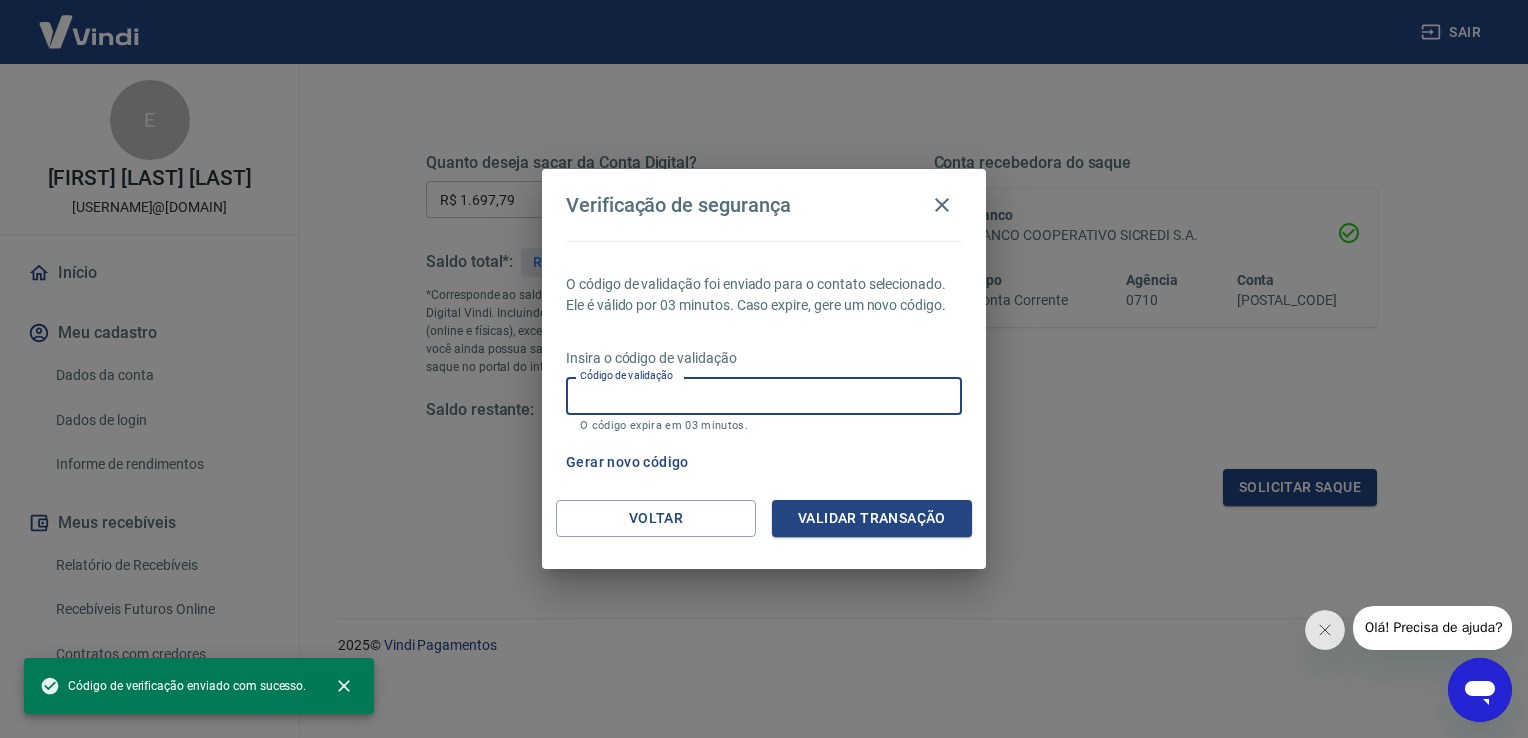 click on "Código de validação" at bounding box center (764, 395) 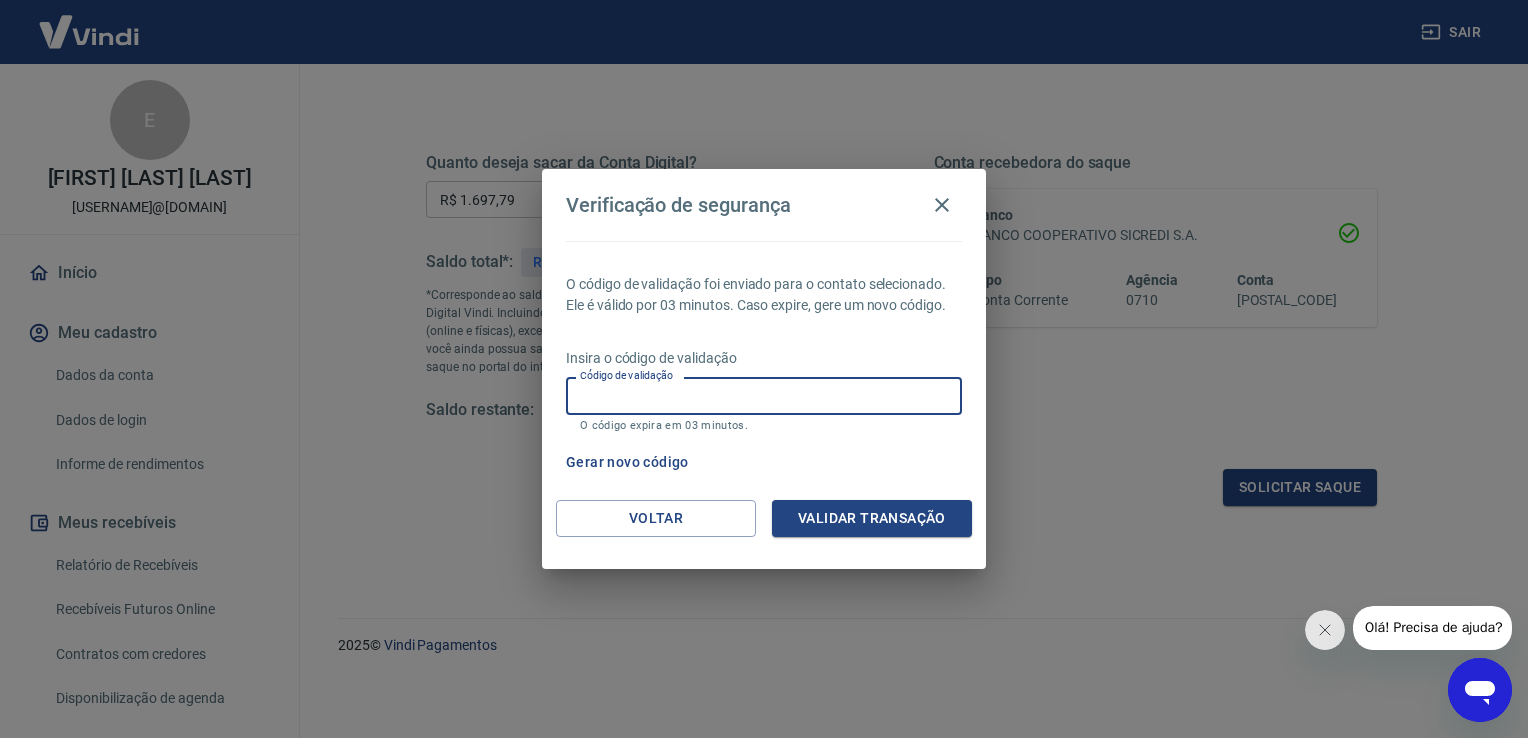 click on "Código de validação" at bounding box center (764, 395) 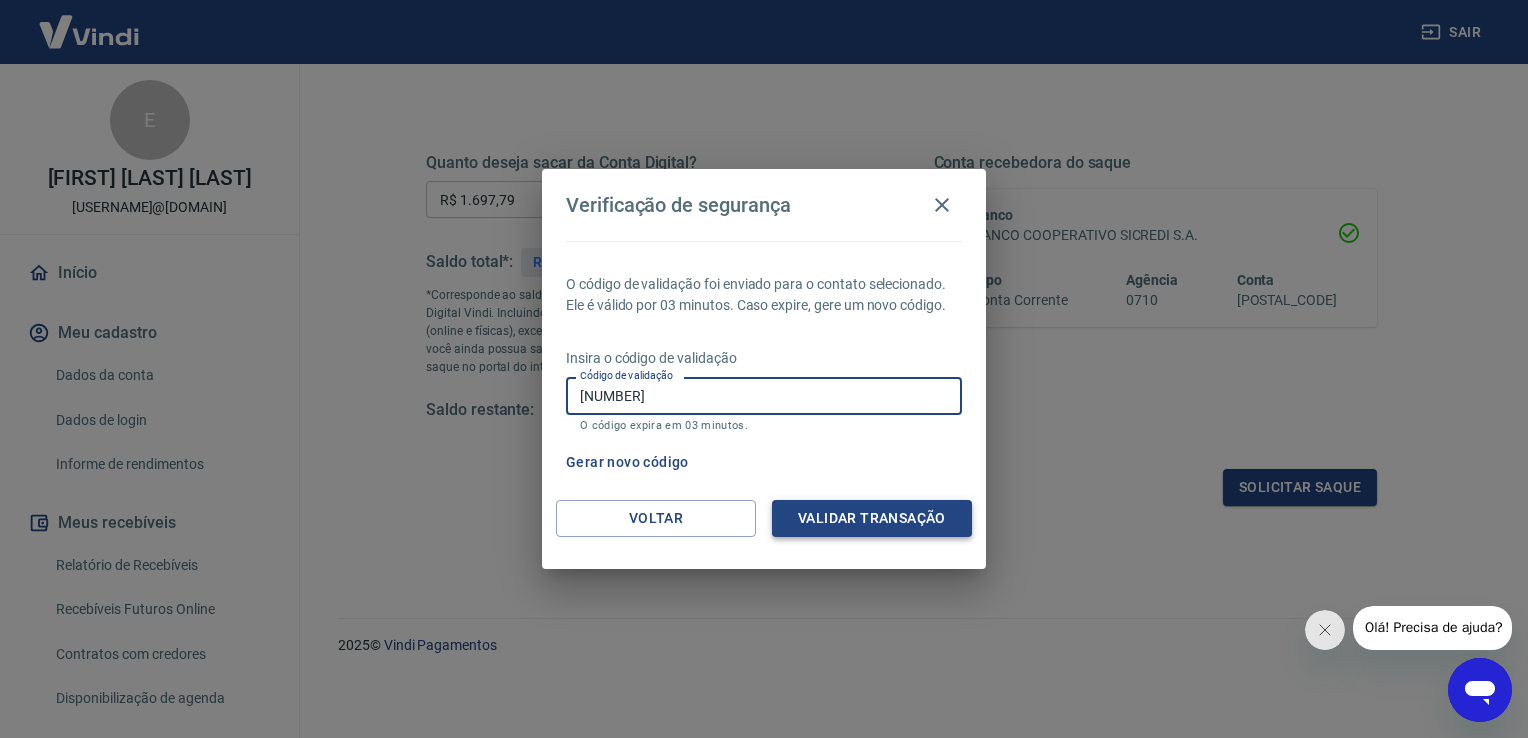 type on "713268" 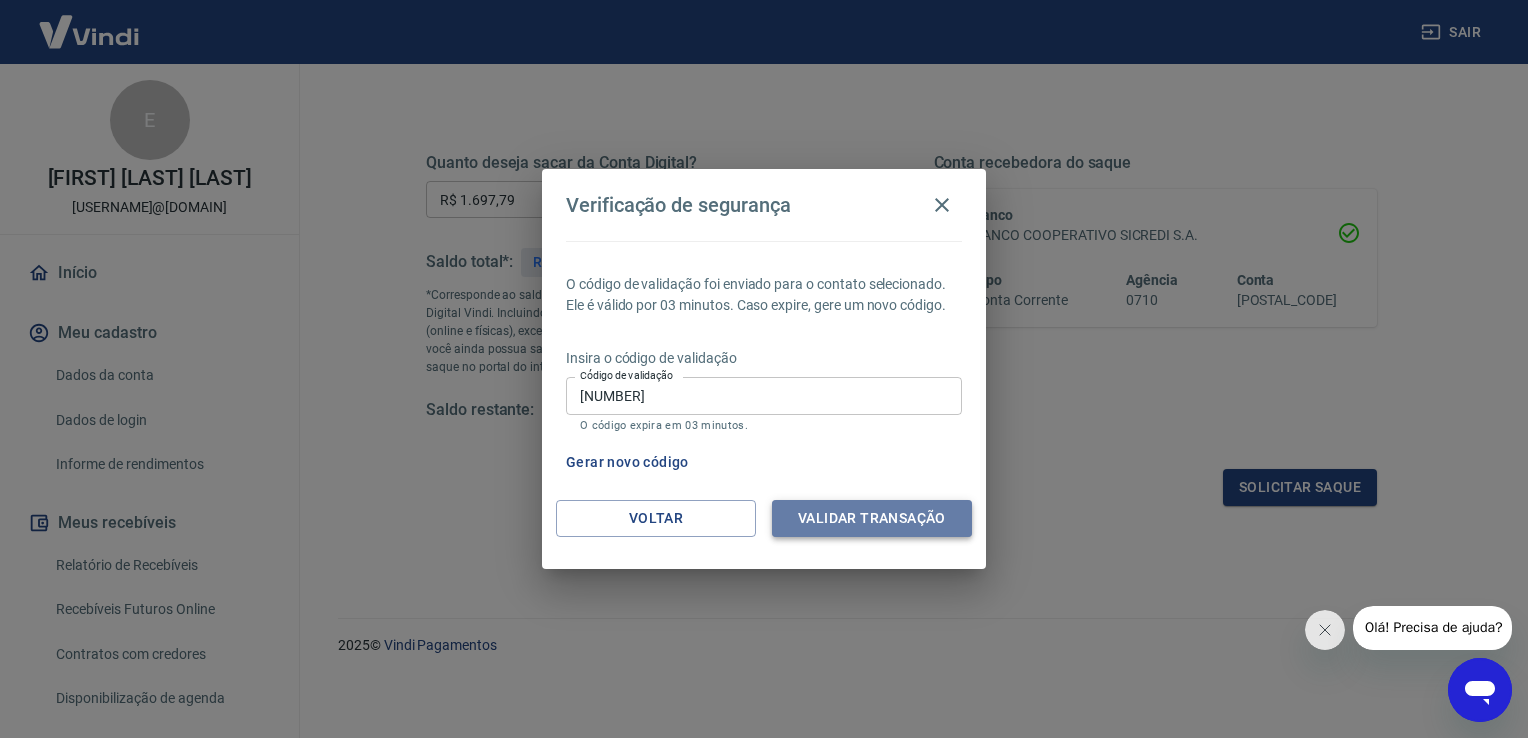 click on "Validar transação" at bounding box center (872, 518) 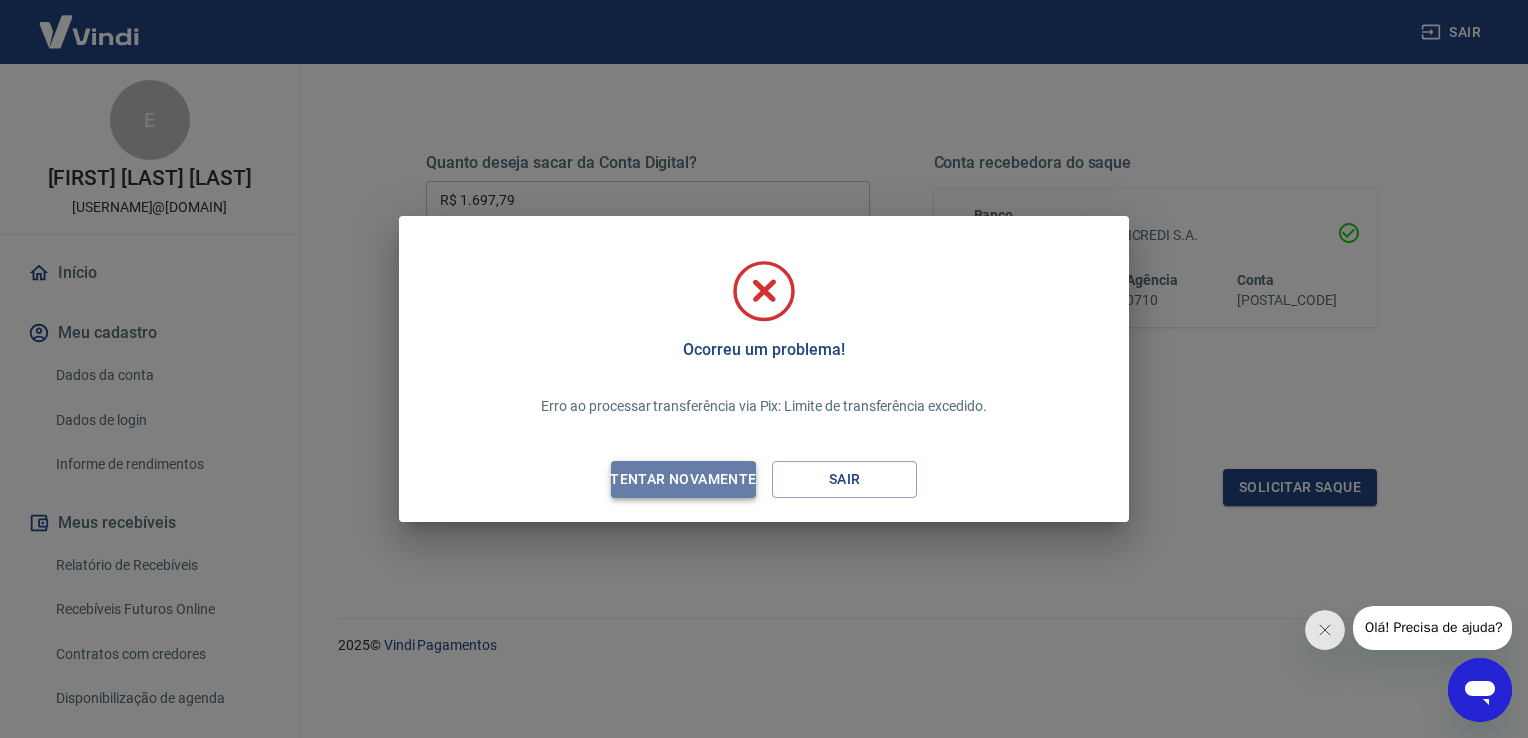 click on "Tentar novamente" at bounding box center (683, 479) 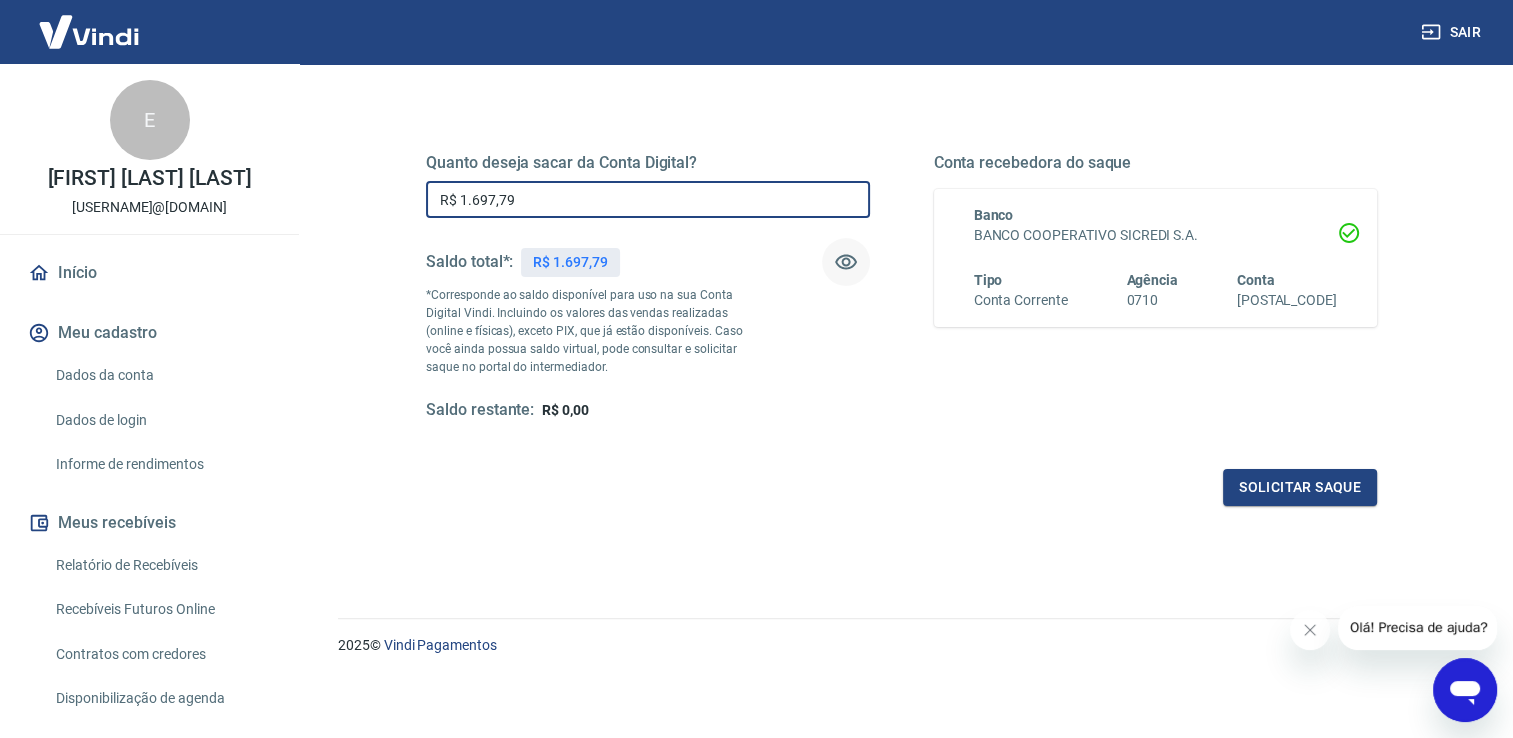 click on "R$ 1.697,79" at bounding box center (648, 199) 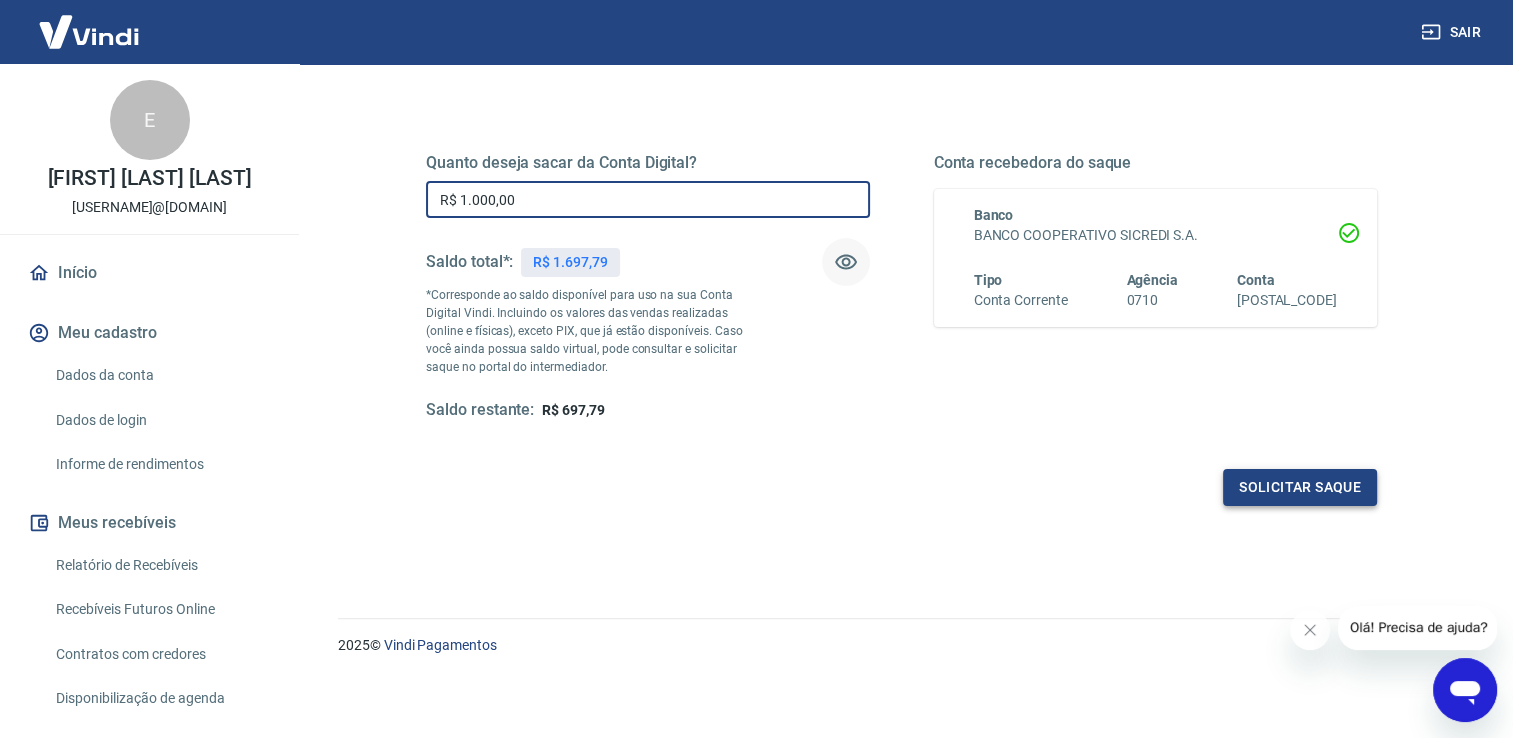 type on "R$ 1.000,00" 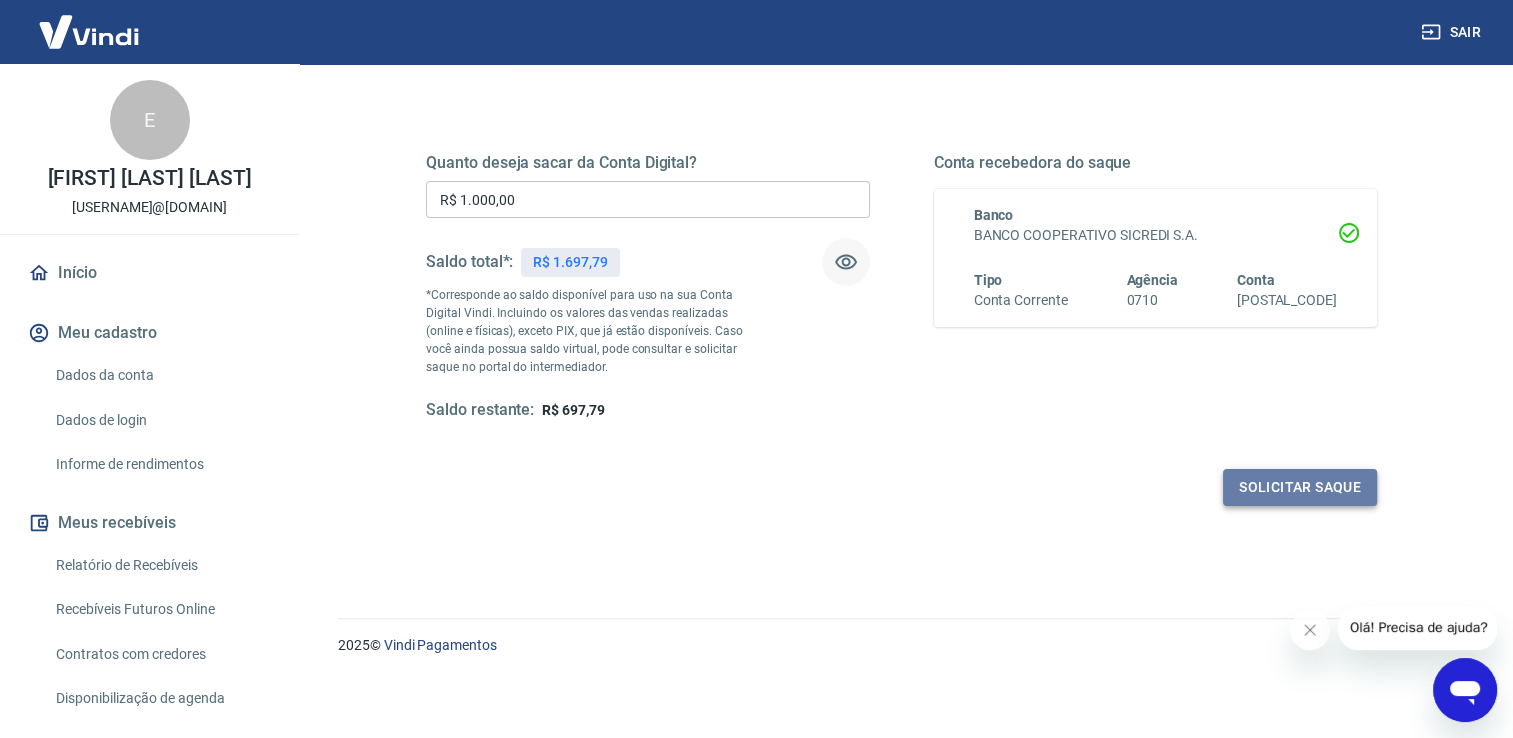 click on "Solicitar saque" at bounding box center (1300, 487) 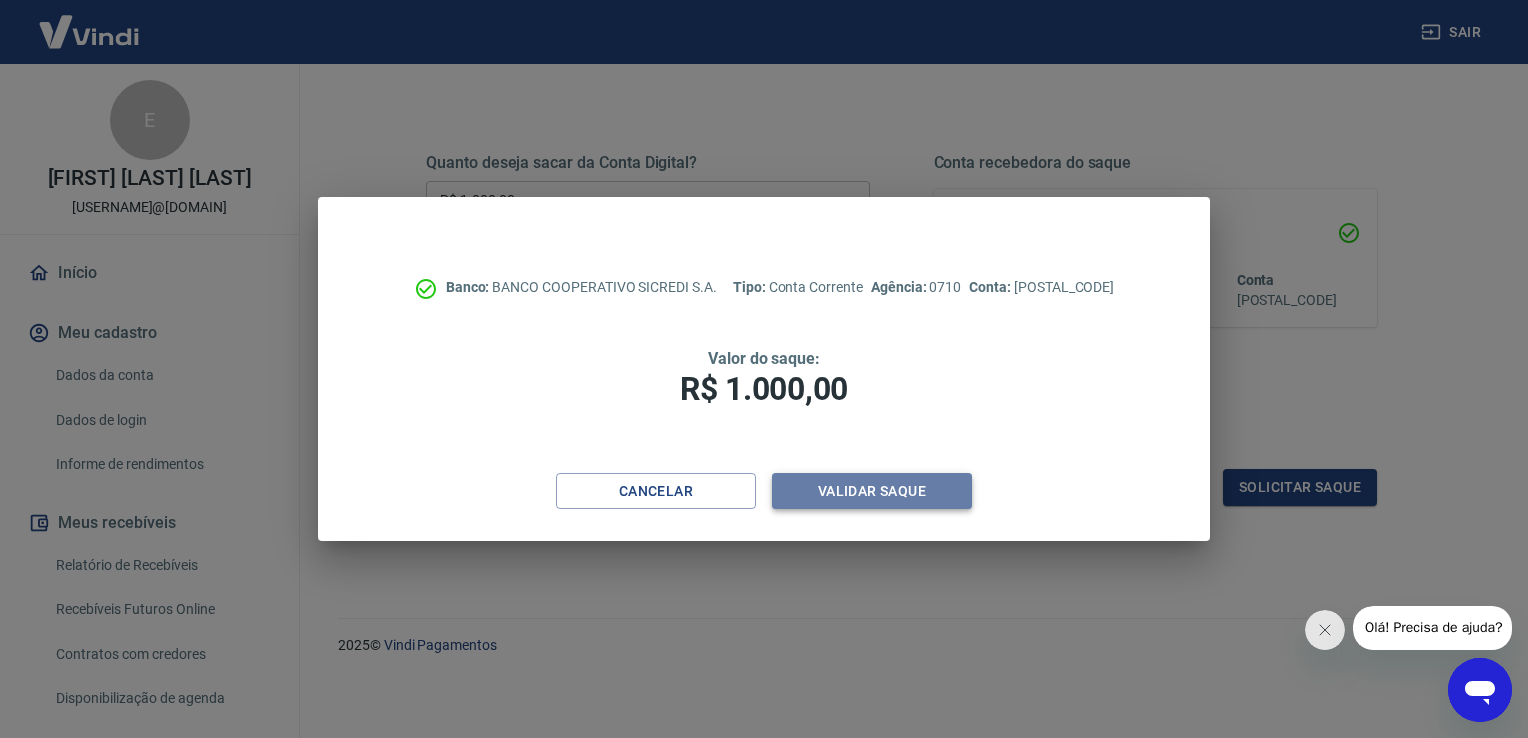 click on "Validar saque" at bounding box center [872, 491] 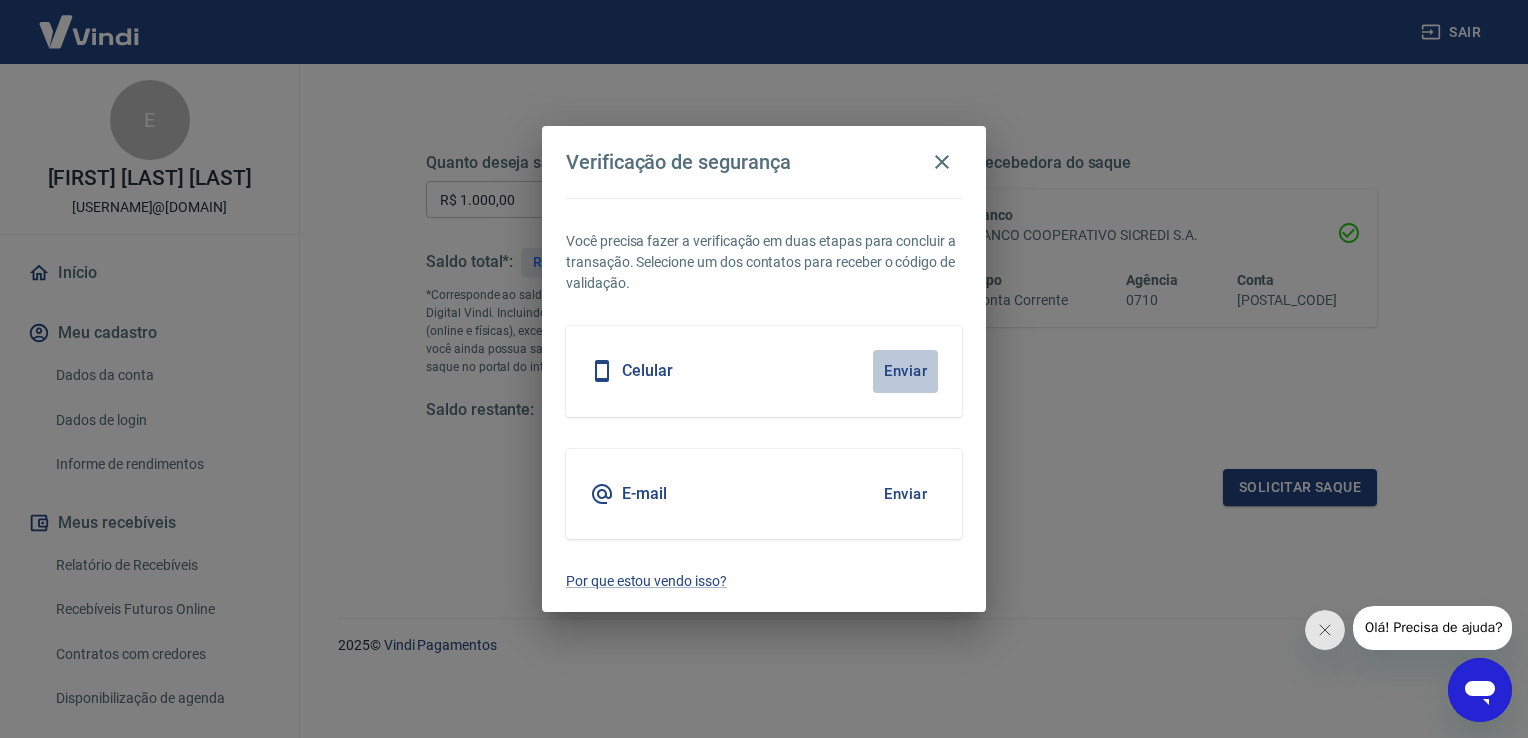 click on "Enviar" at bounding box center [905, 371] 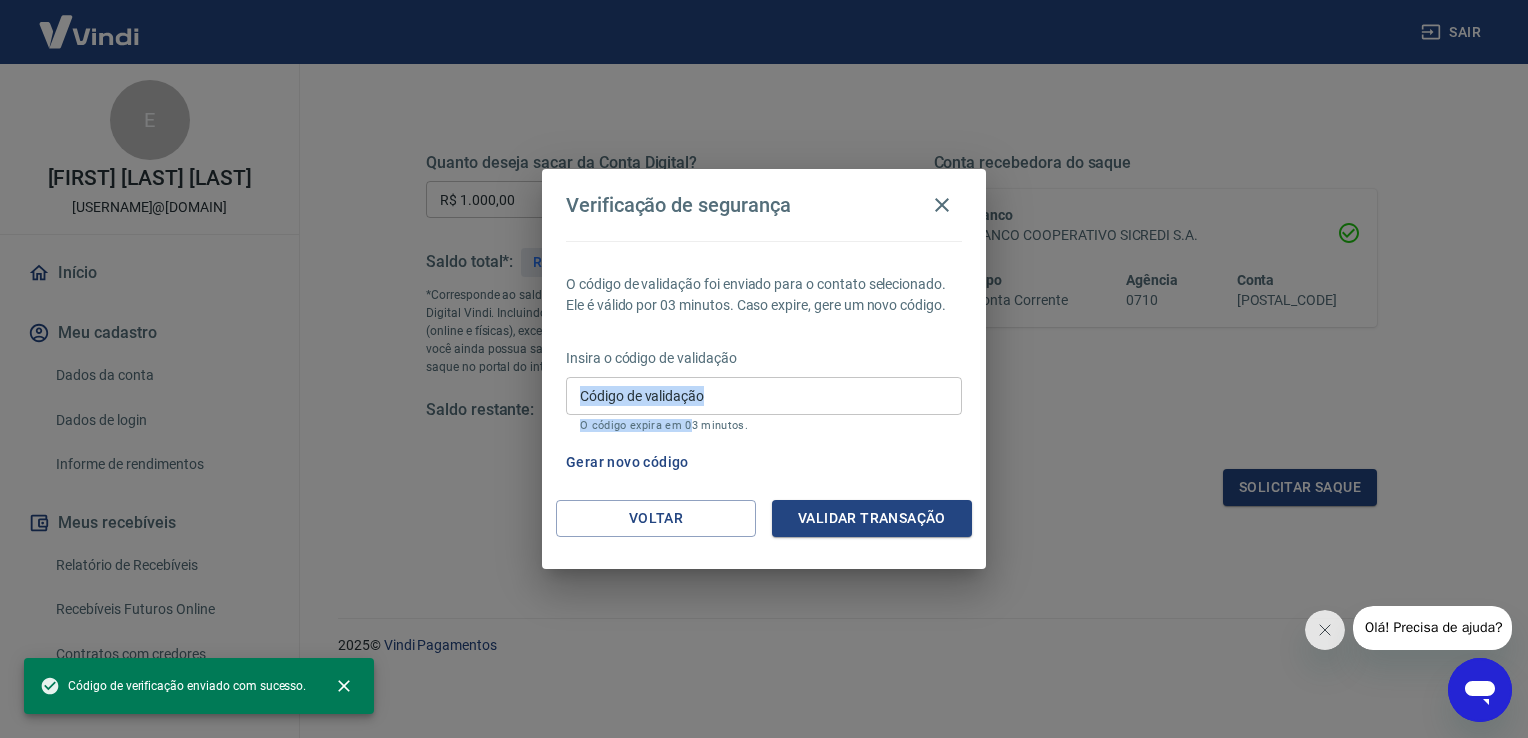 drag, startPoint x: 682, startPoint y: 374, endPoint x: 692, endPoint y: 417, distance: 44.14748 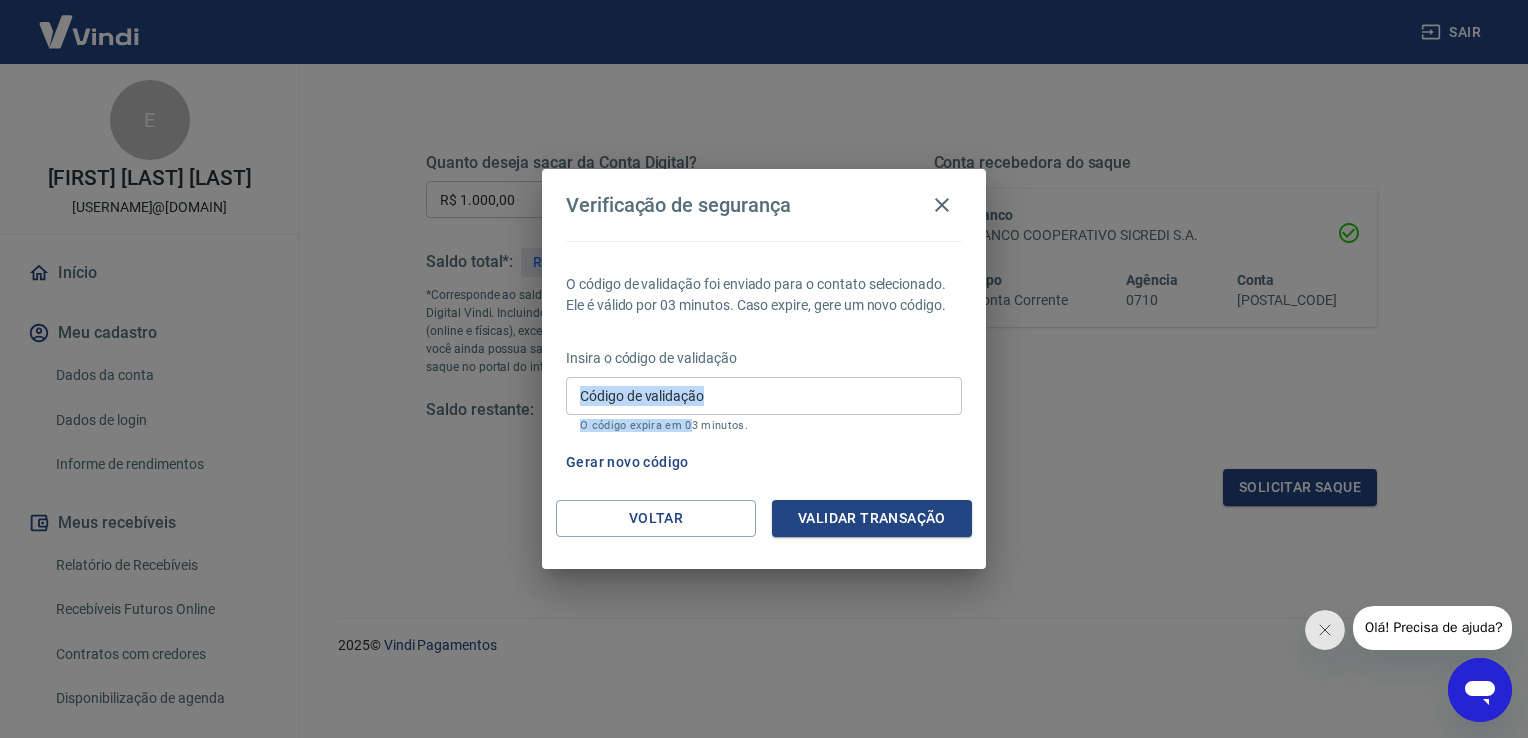 click on "Código de validação Código de validação O código expira em 03 minutos." at bounding box center (764, 404) 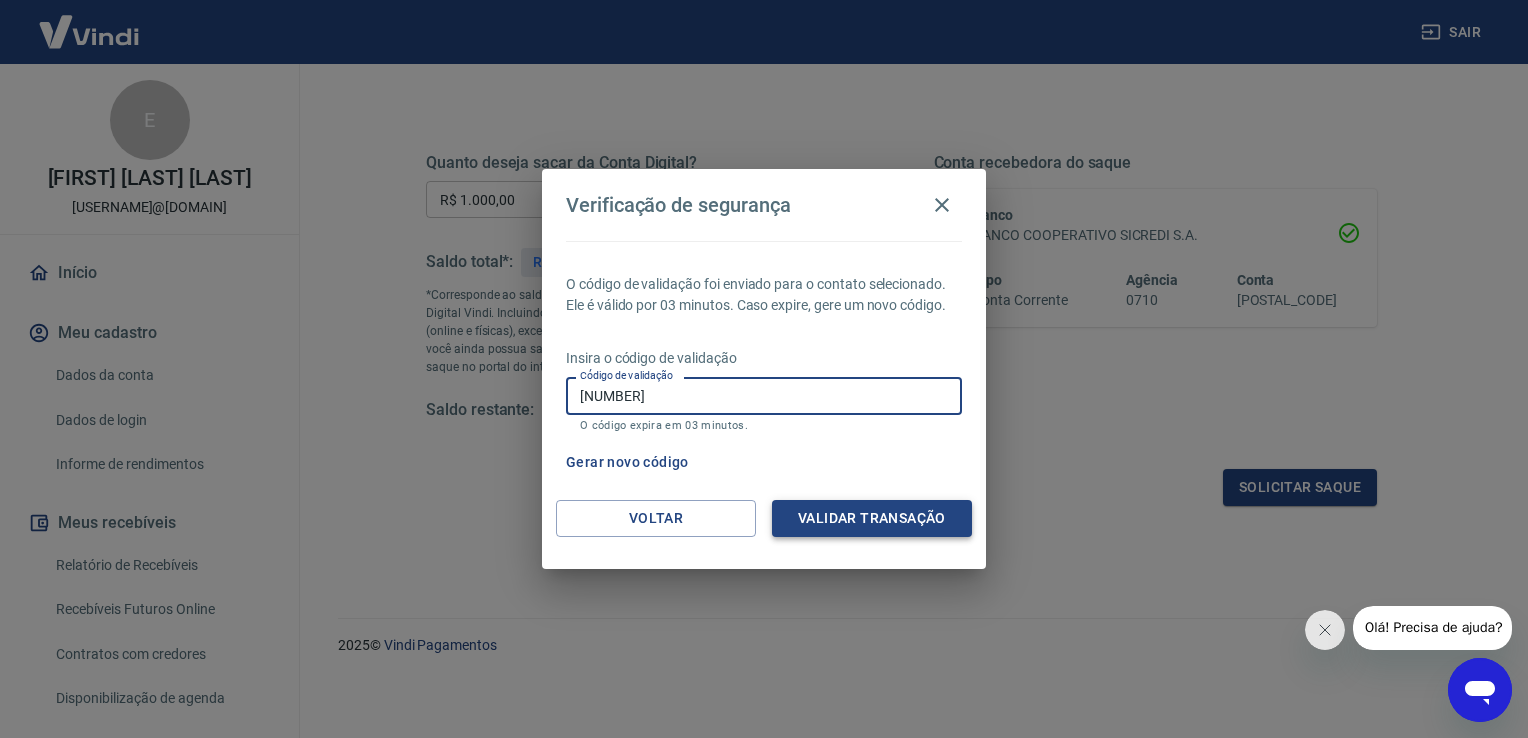 type on "274016" 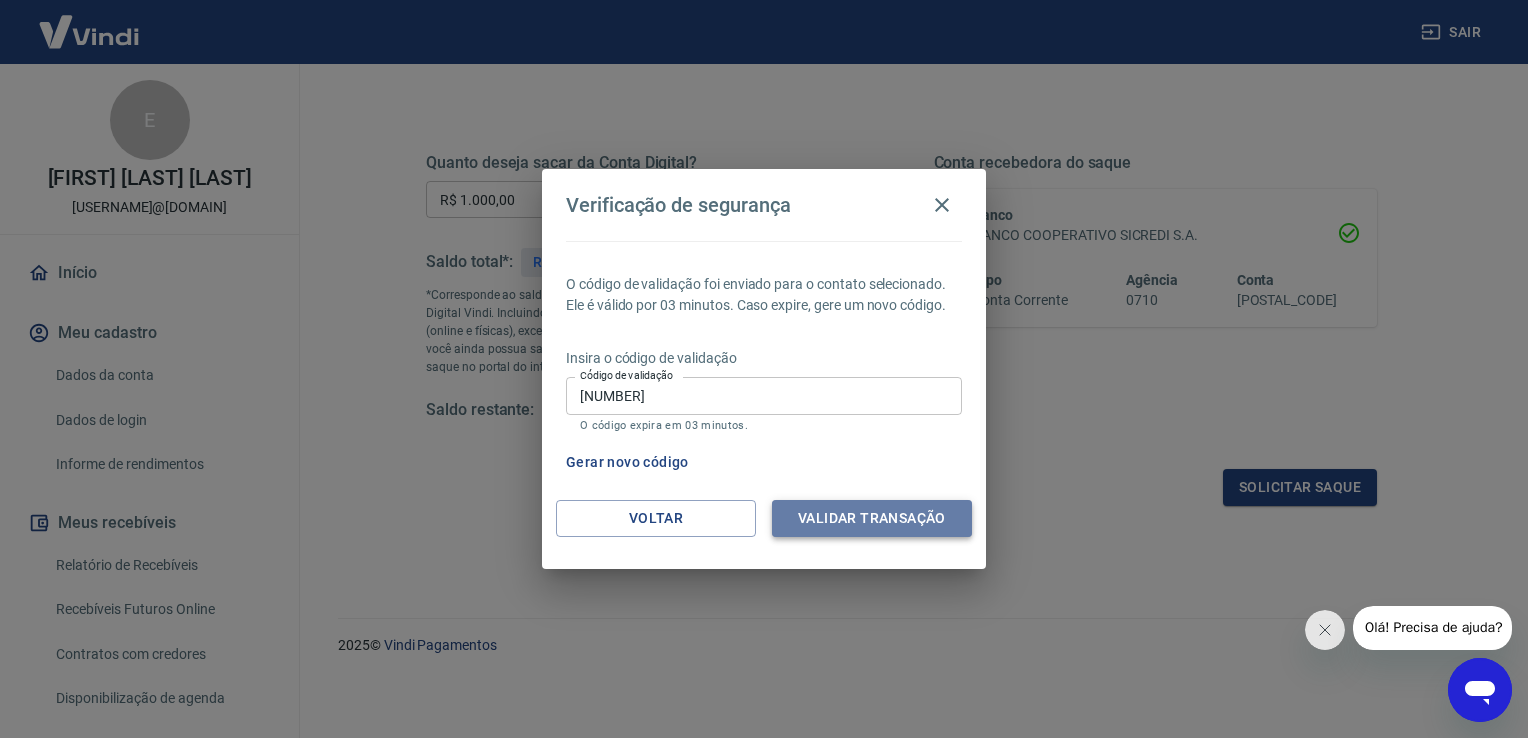 click on "Validar transação" at bounding box center (872, 518) 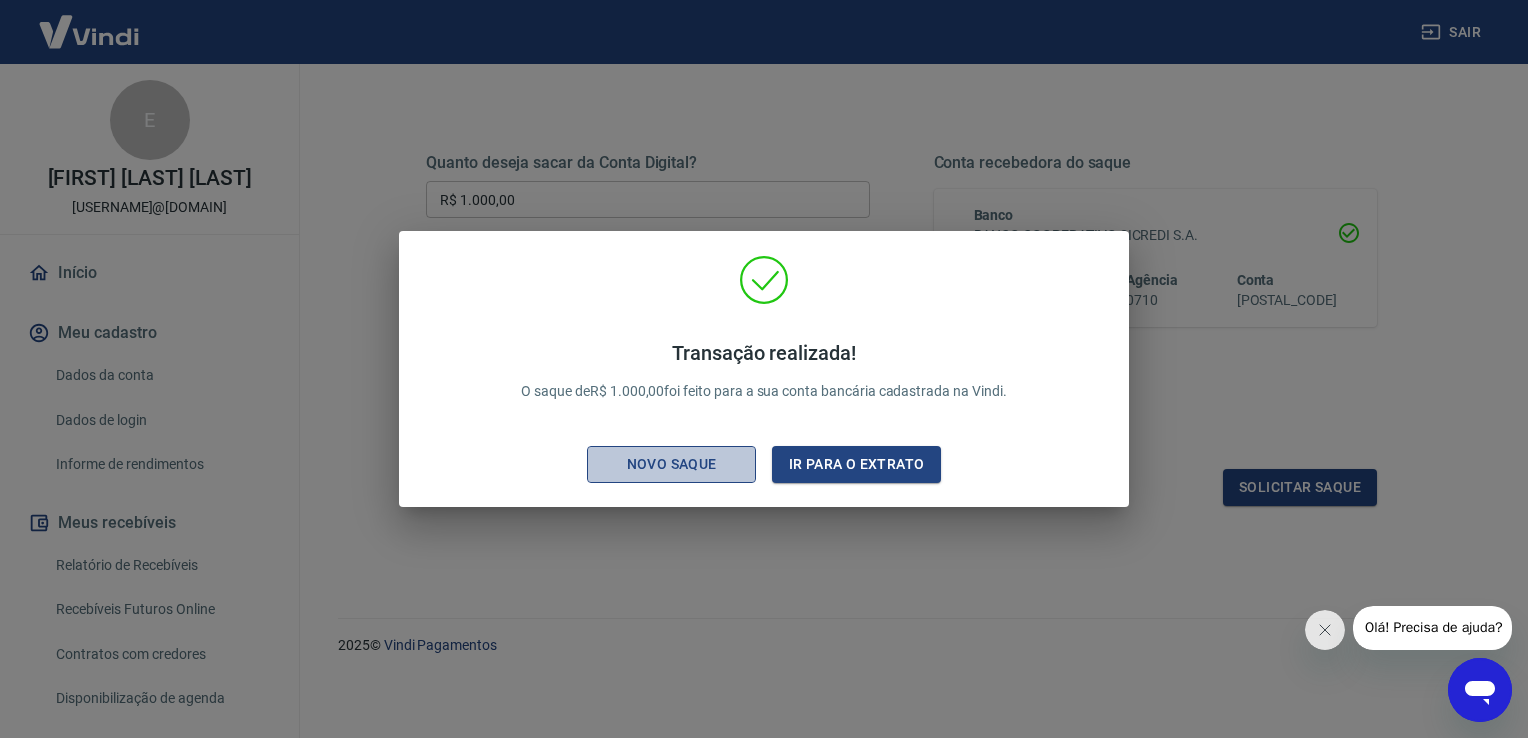 click on "Novo saque" at bounding box center (672, 464) 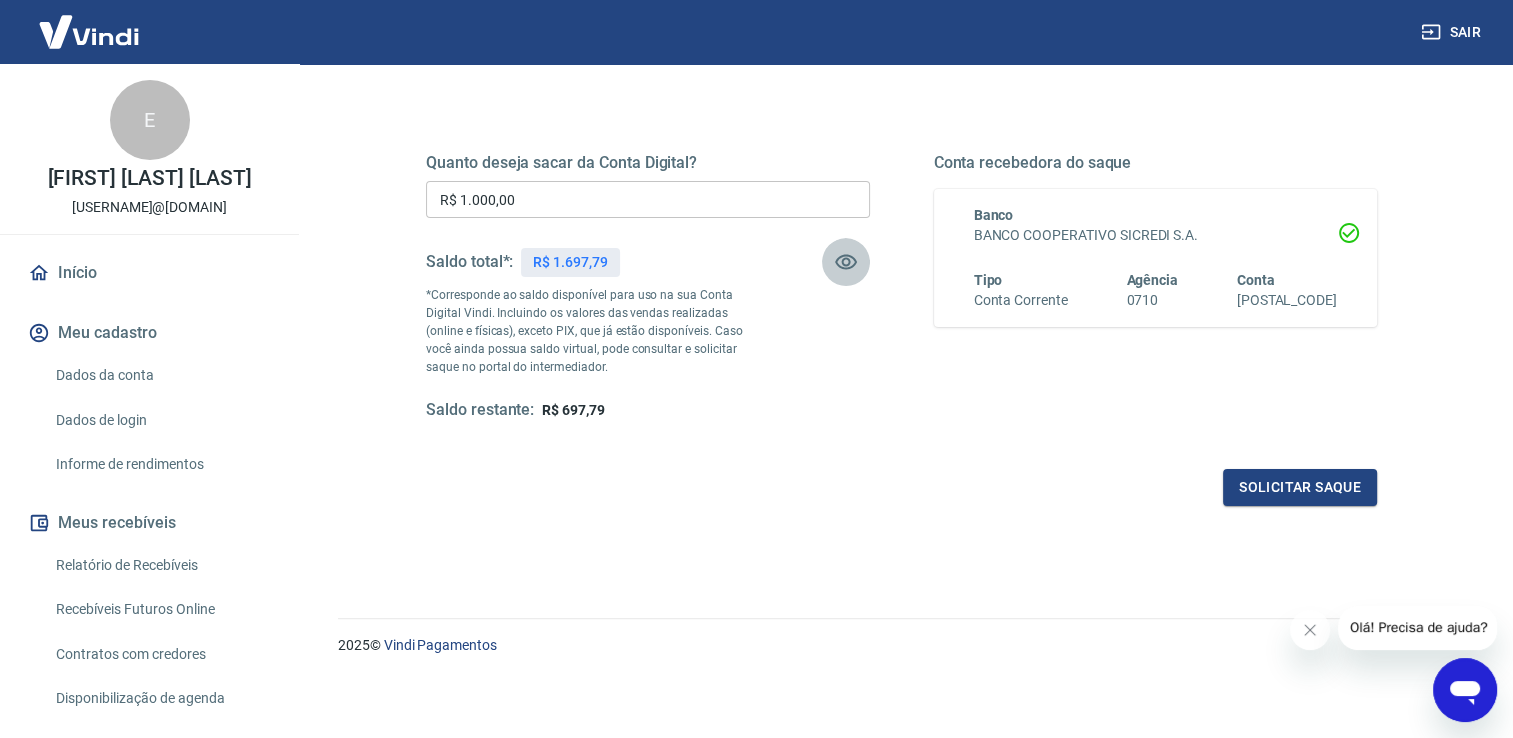 click 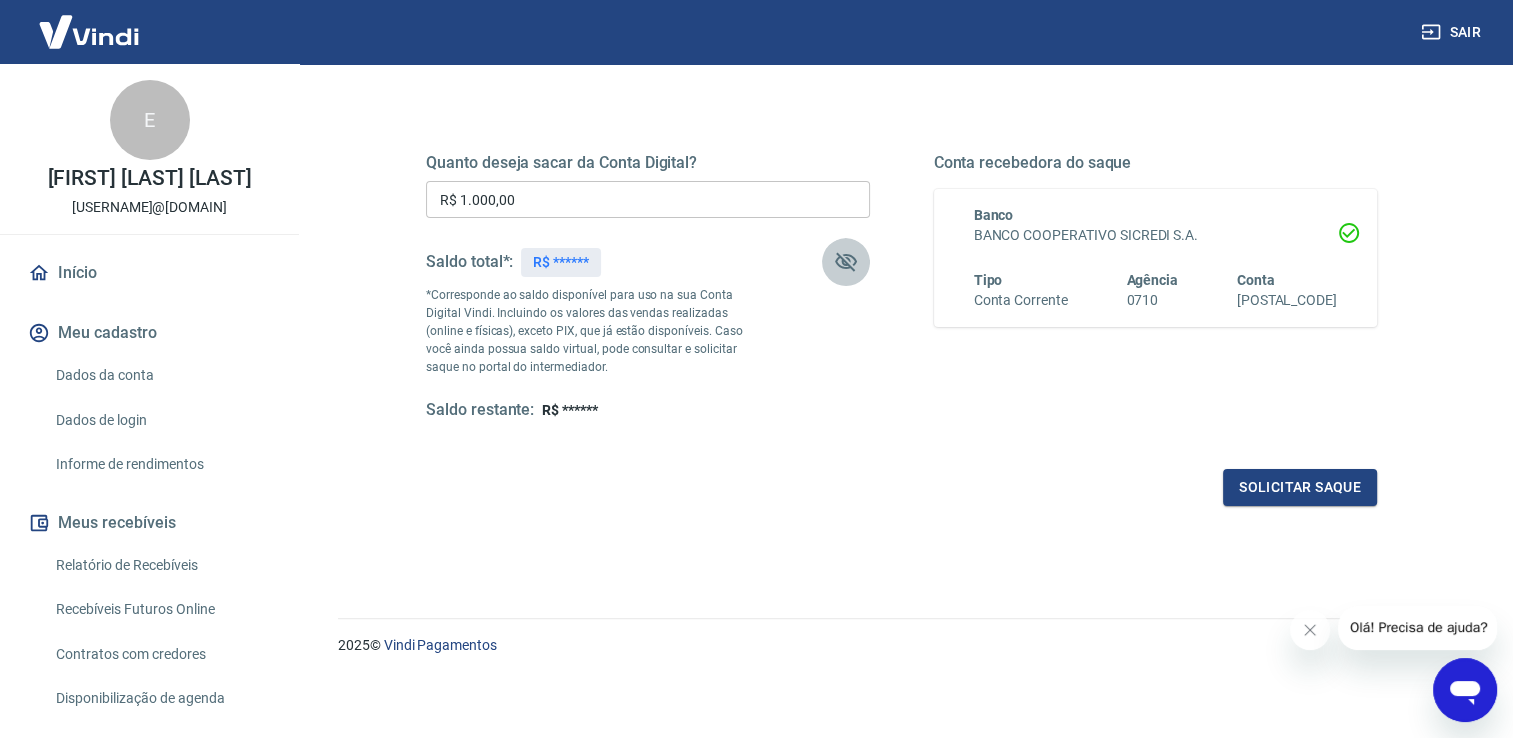 click 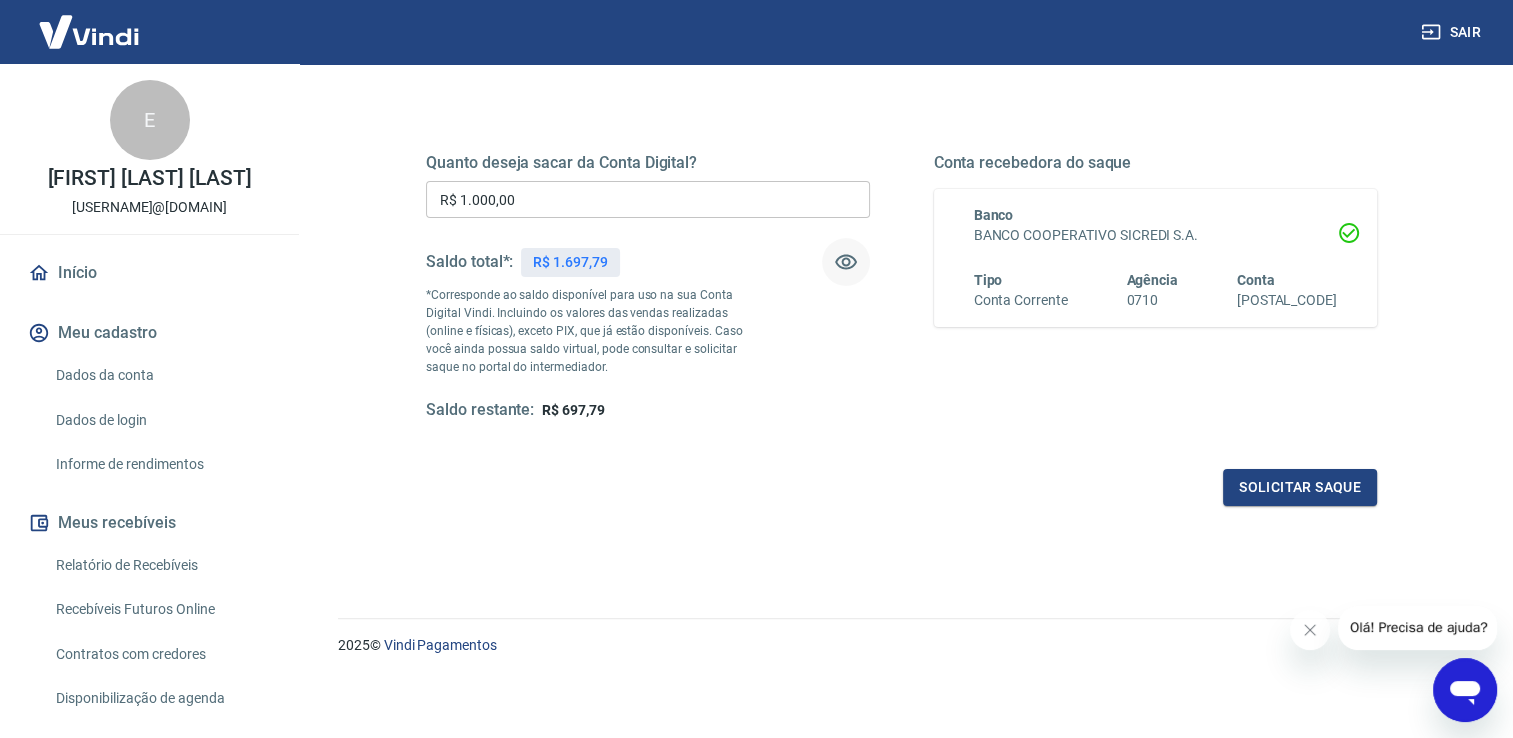 click on "R$ 1.000,00" at bounding box center (648, 199) 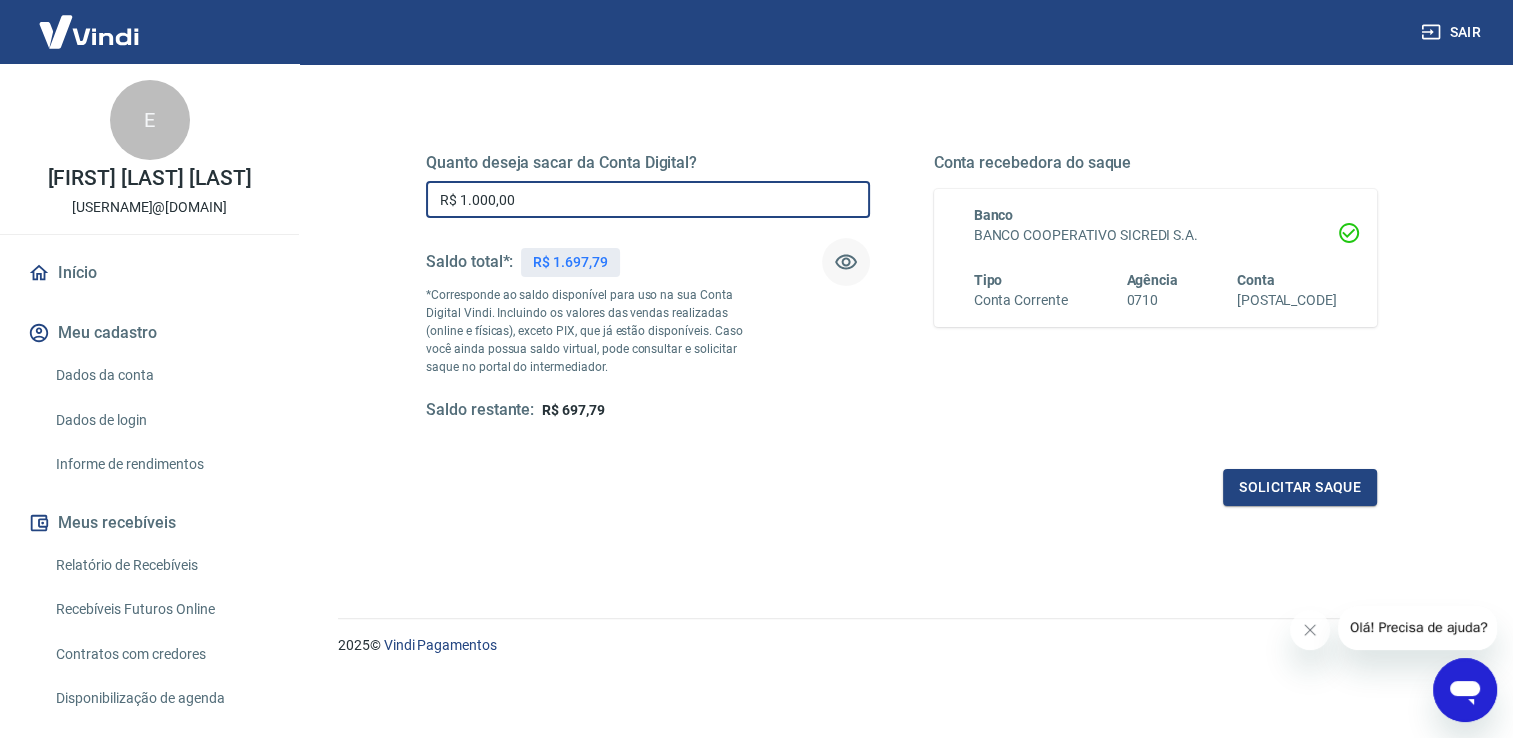 click on "R$ 1.000,00" at bounding box center (648, 199) 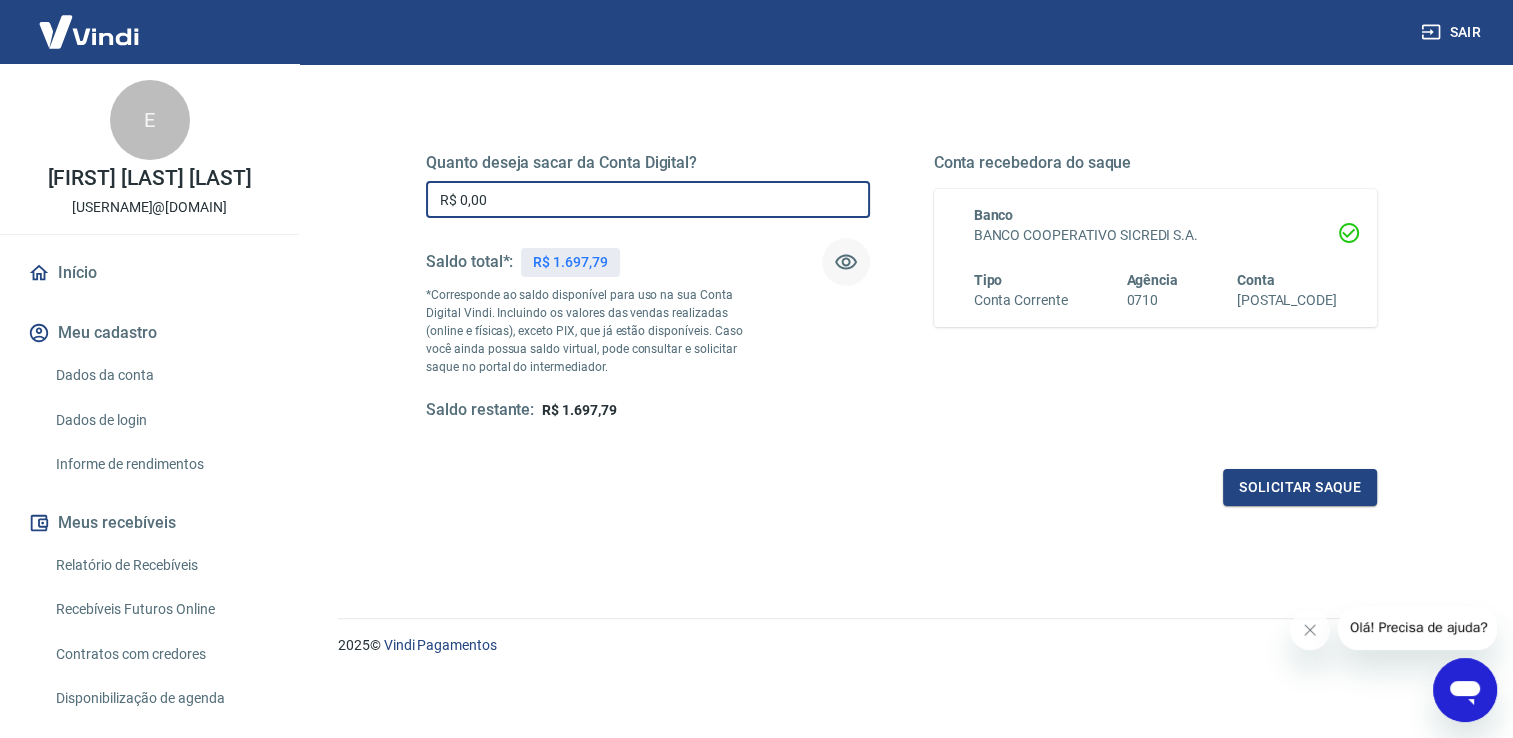 click on "R$ 0,00" at bounding box center [648, 199] 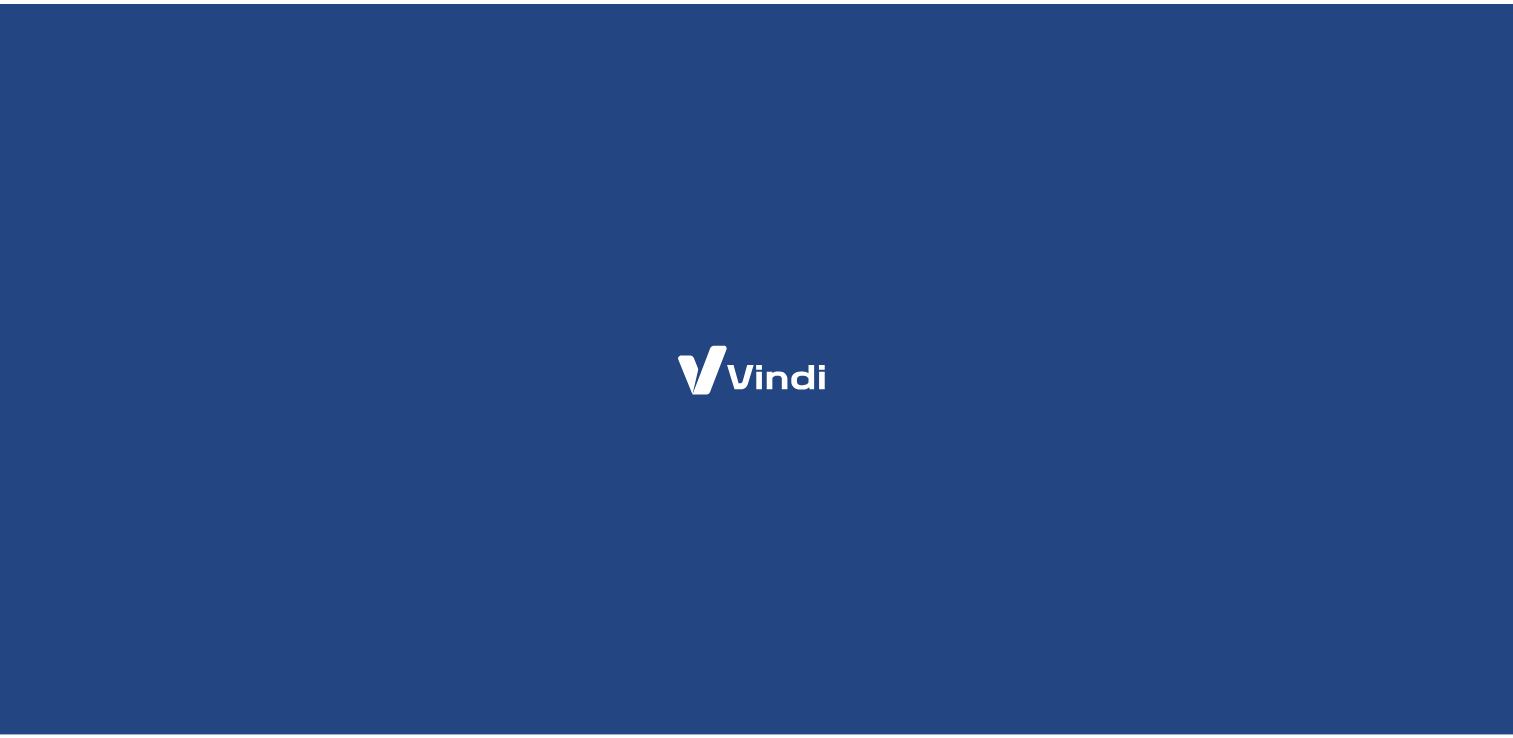 scroll, scrollTop: 0, scrollLeft: 0, axis: both 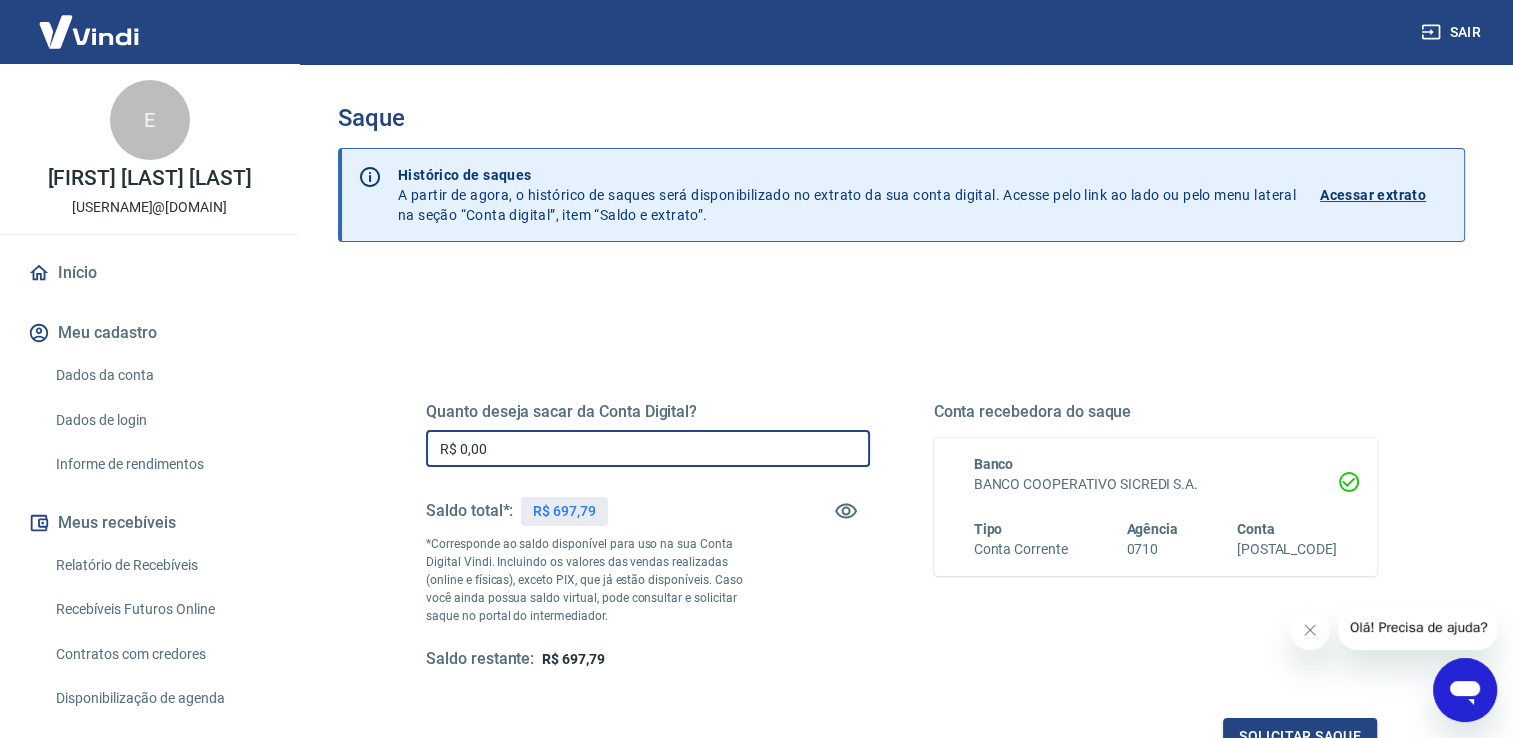click on "R$ 0,00" at bounding box center [648, 448] 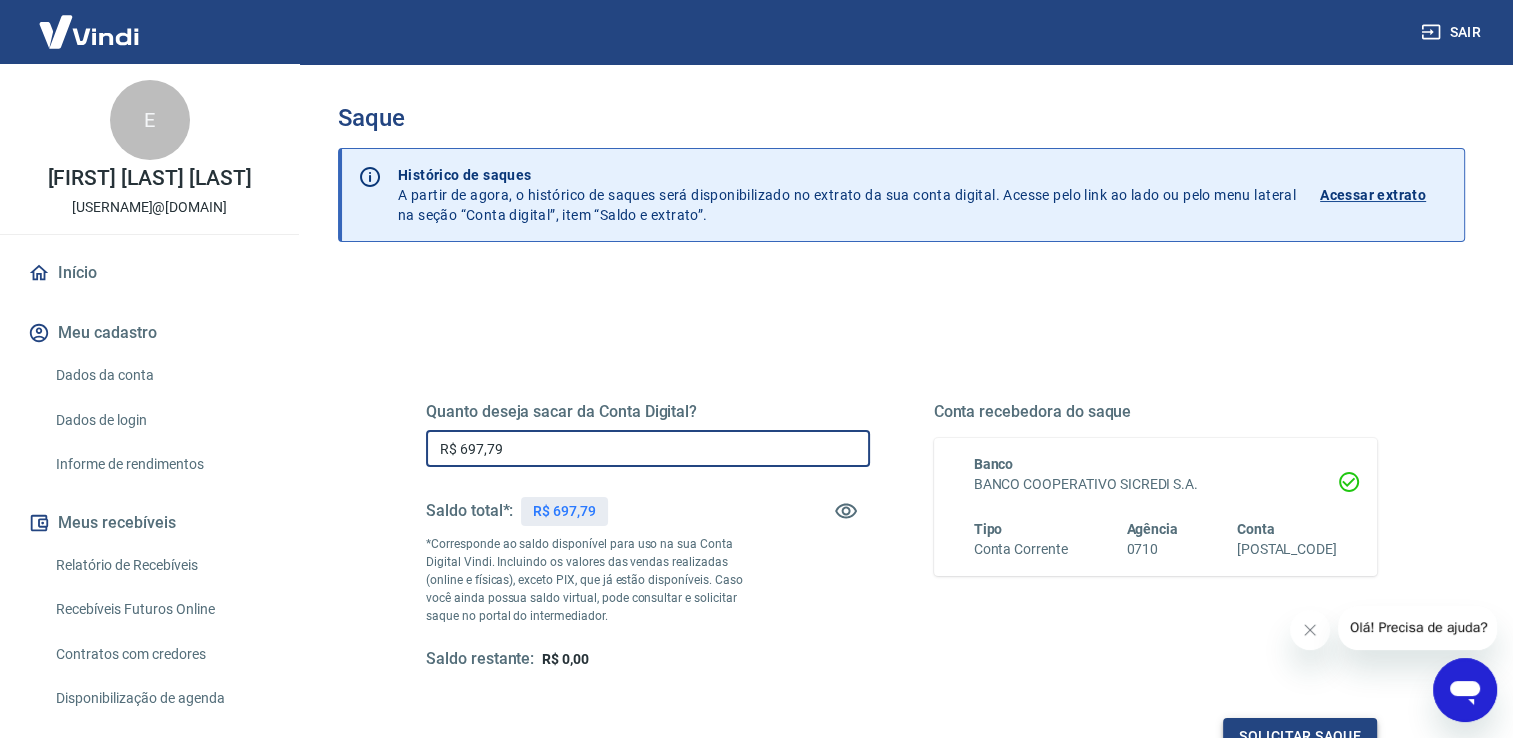 type on "R$ 697,79" 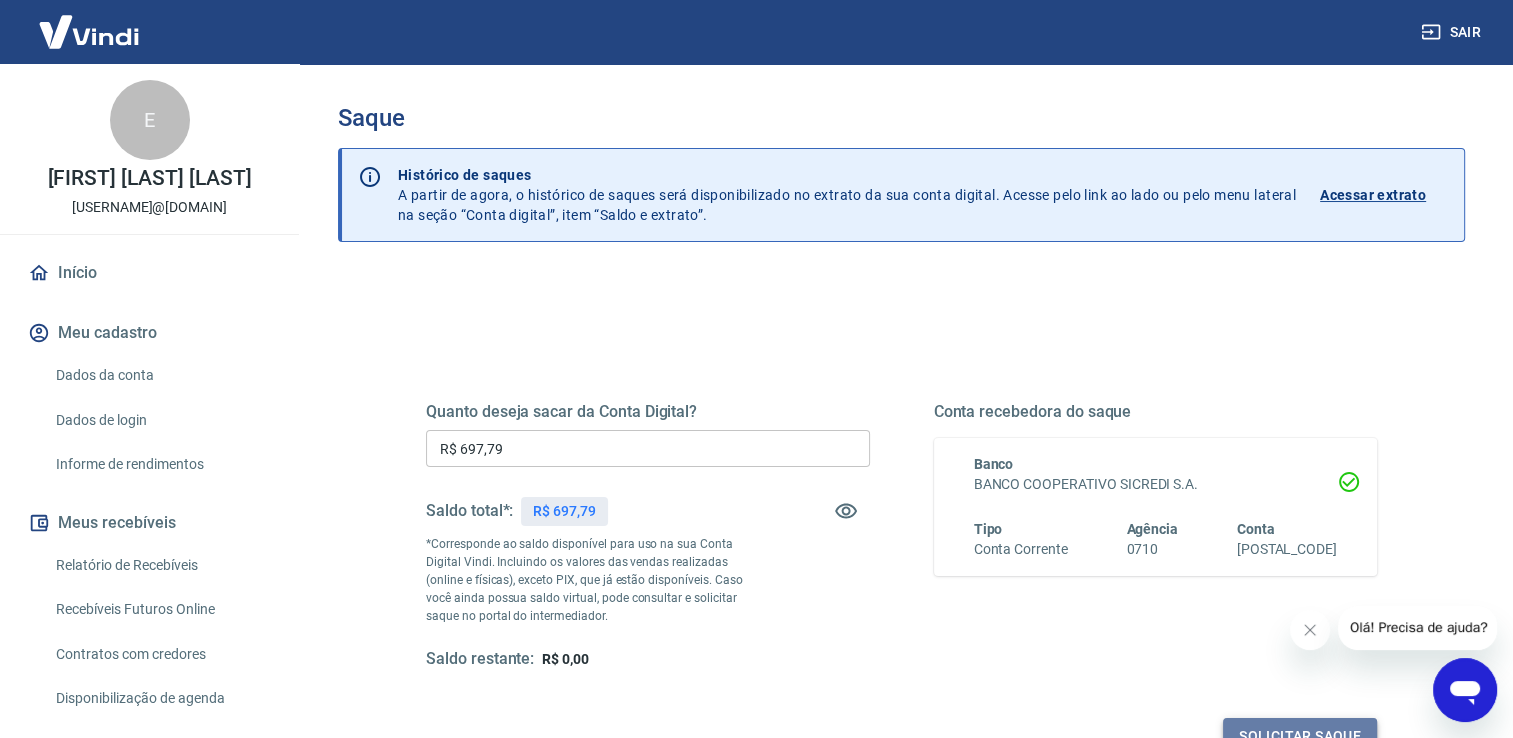 click on "Solicitar saque" at bounding box center (1300, 736) 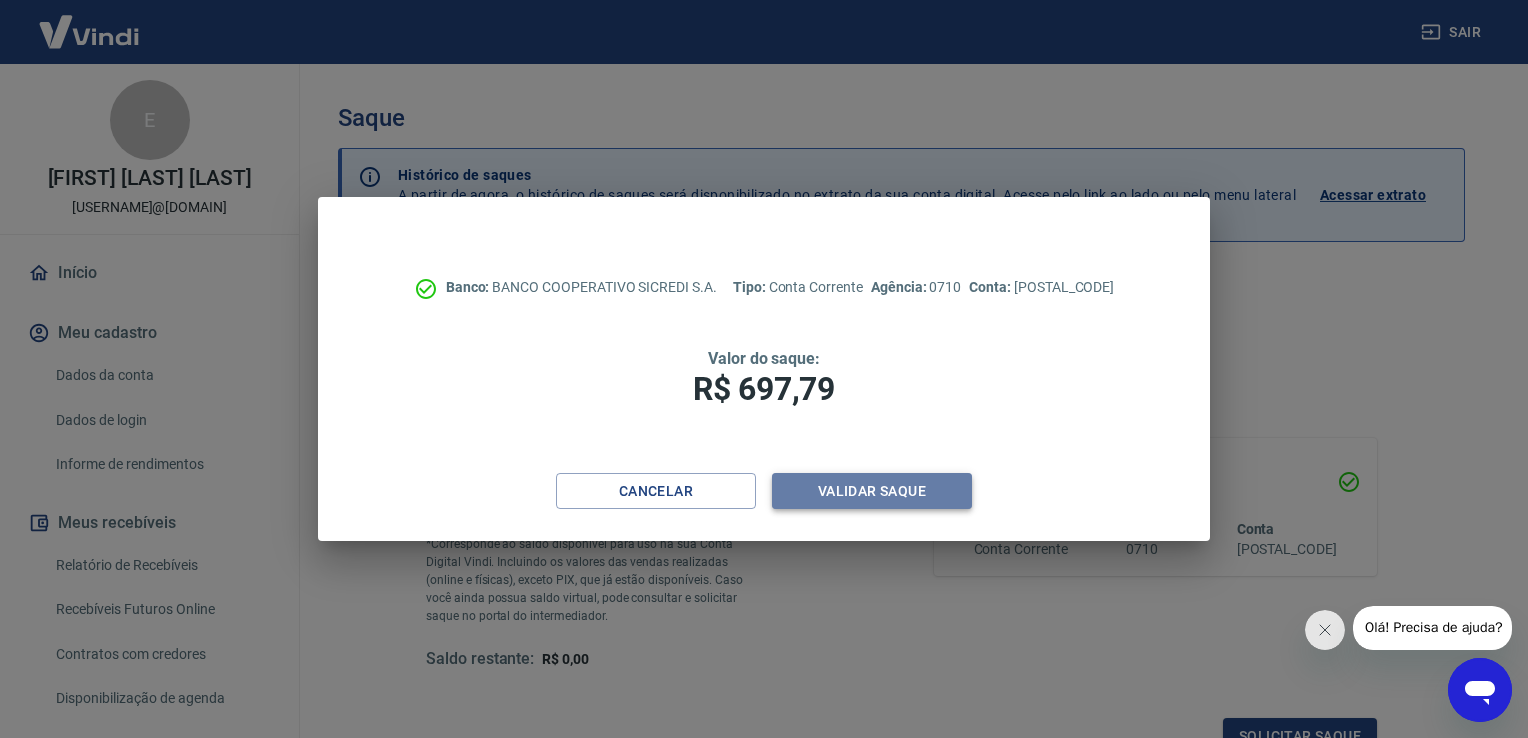 click on "Validar saque" at bounding box center (872, 491) 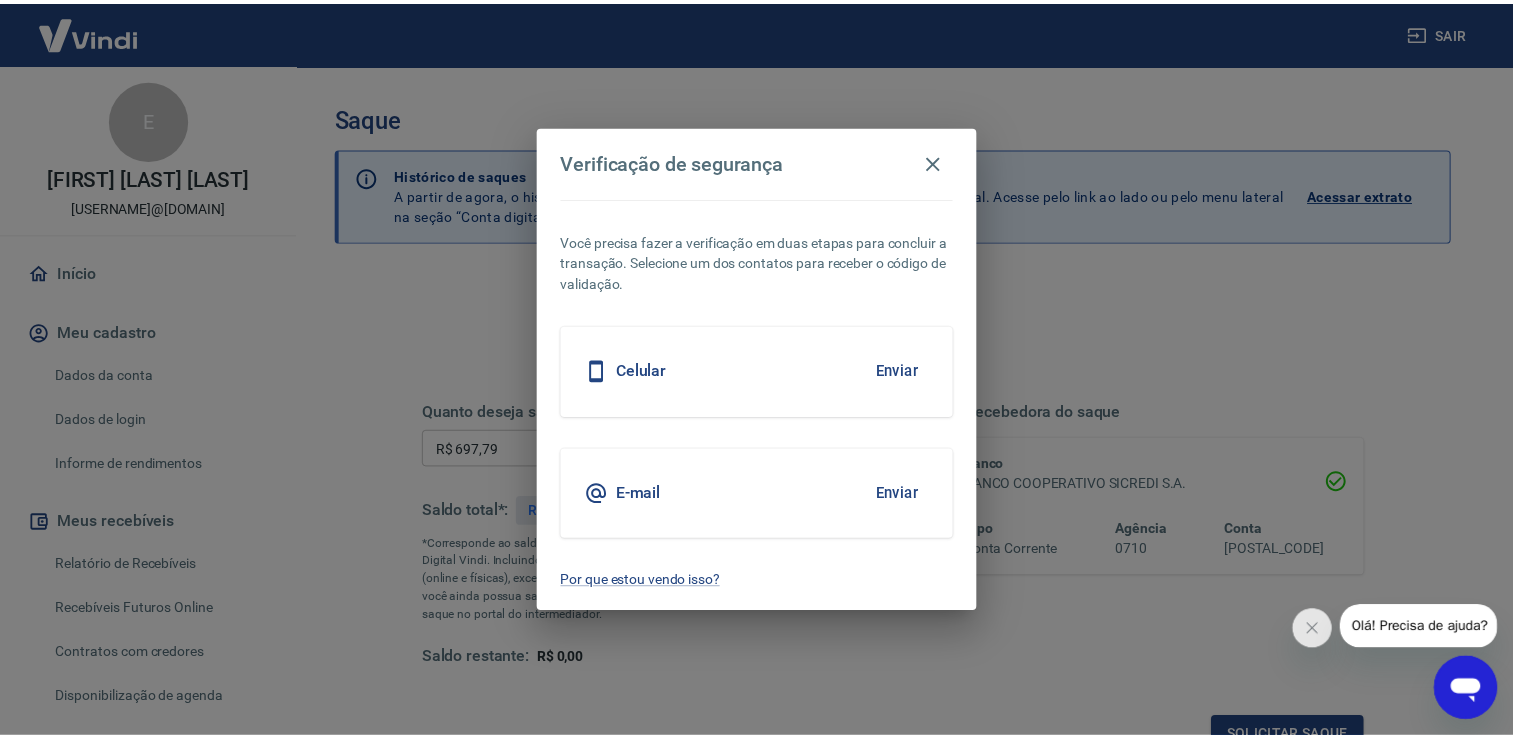scroll, scrollTop: 16, scrollLeft: 0, axis: vertical 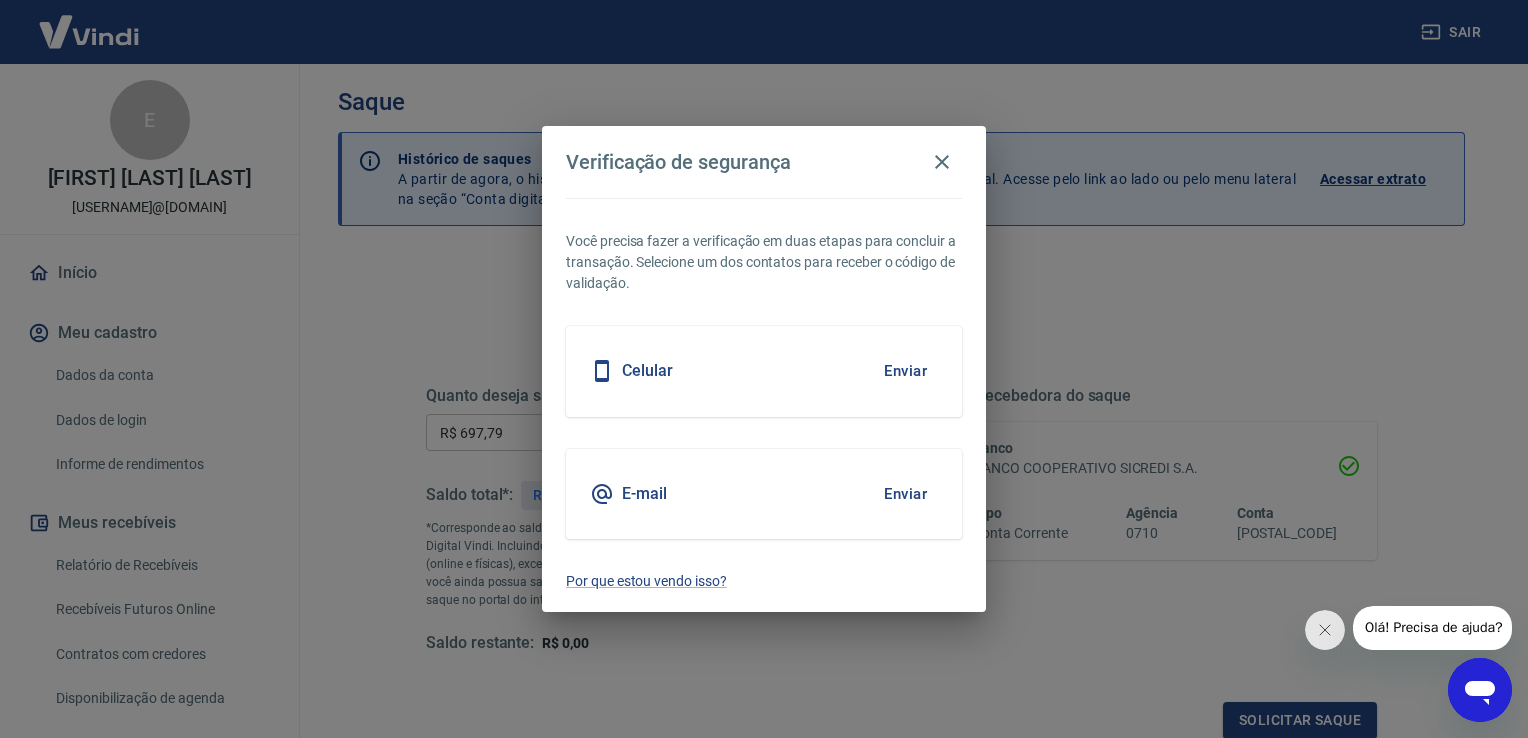 click on "Enviar" at bounding box center (905, 371) 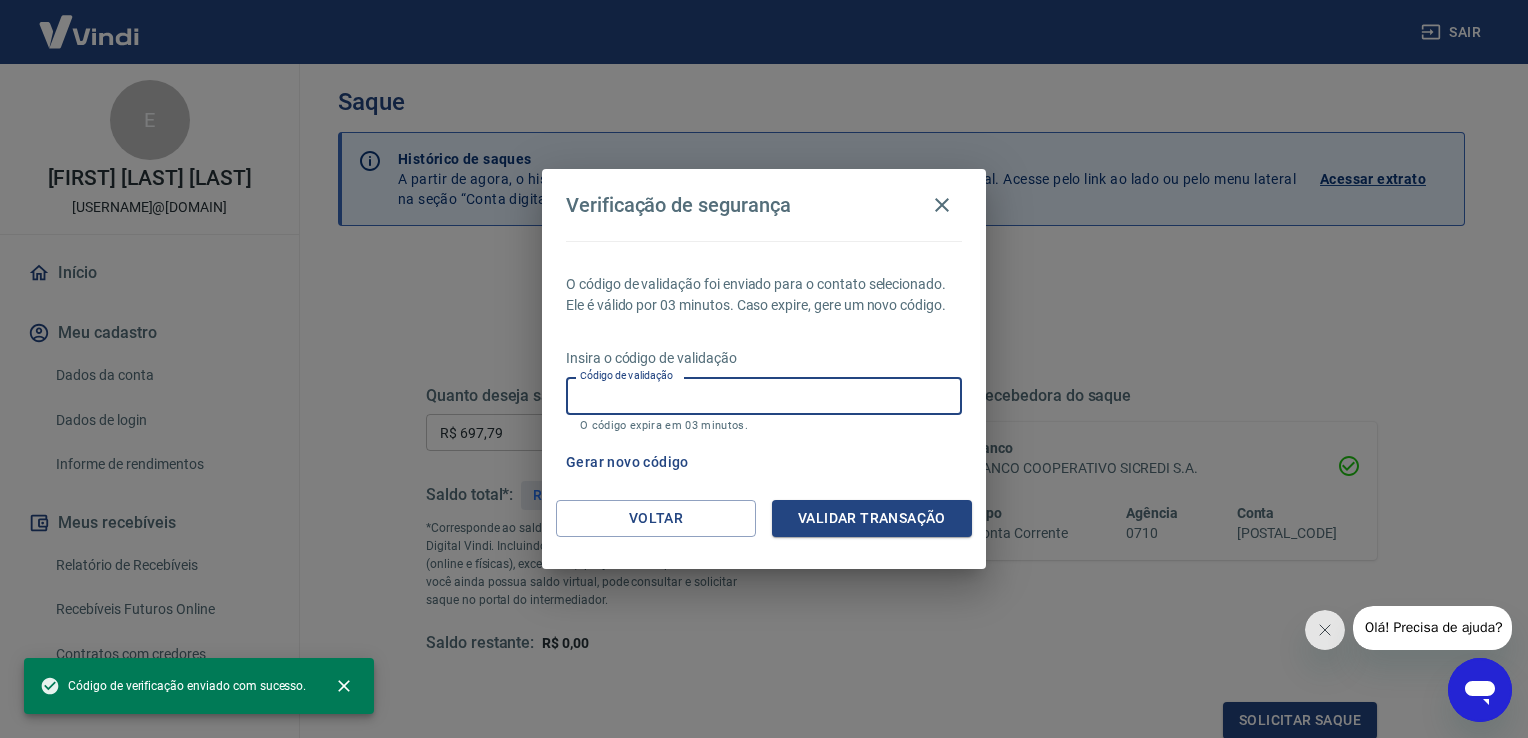 click on "Código de validação" at bounding box center [764, 395] 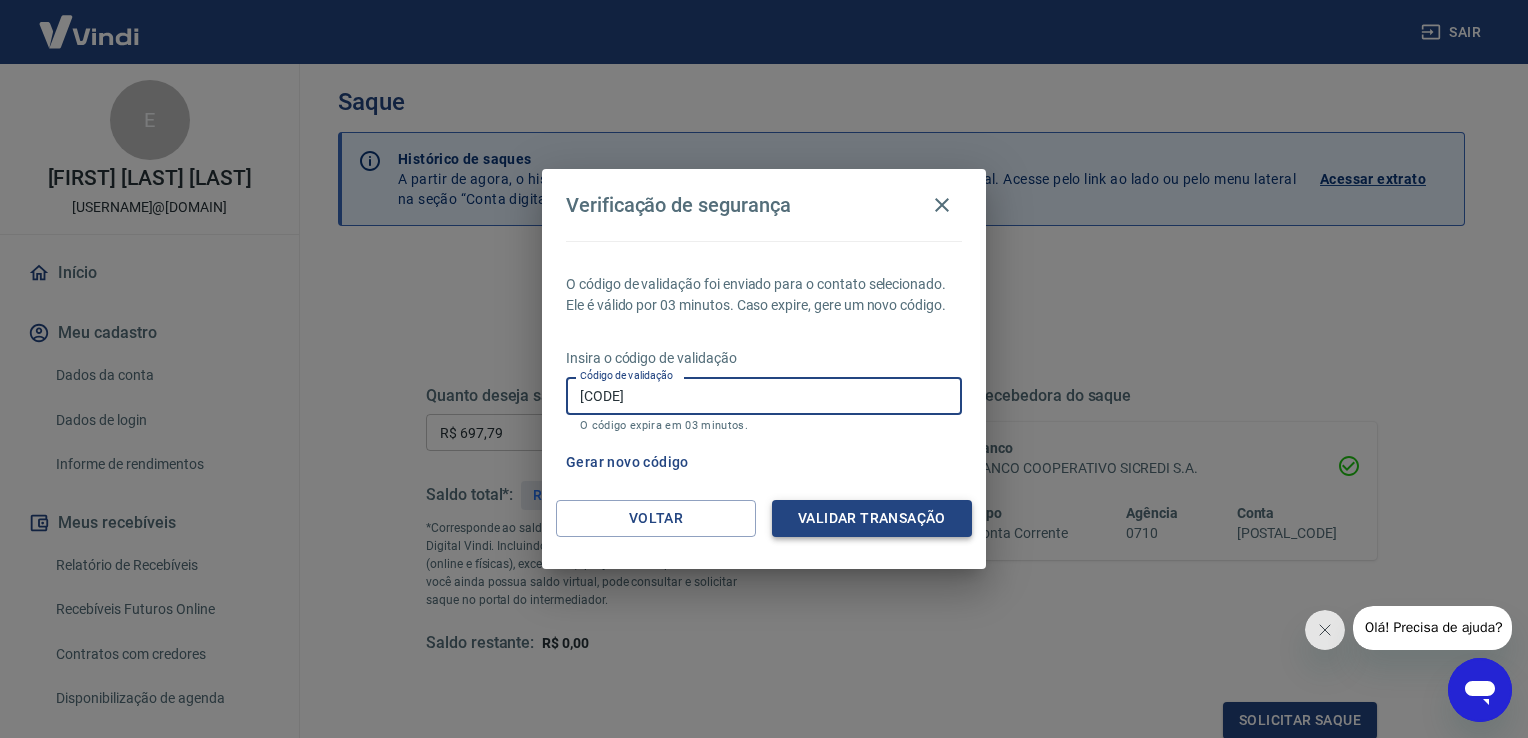 type on "988632" 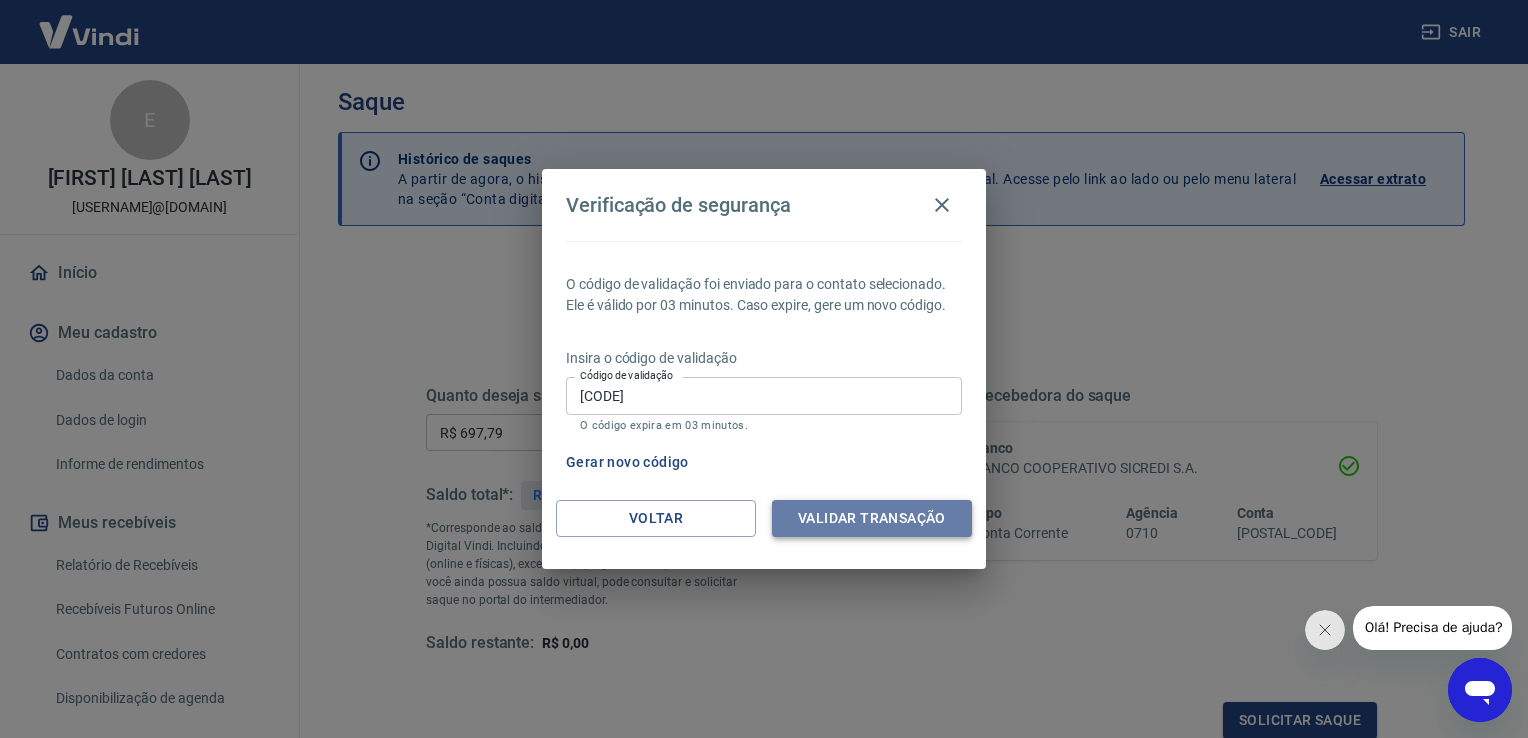 click on "Validar transação" at bounding box center (872, 518) 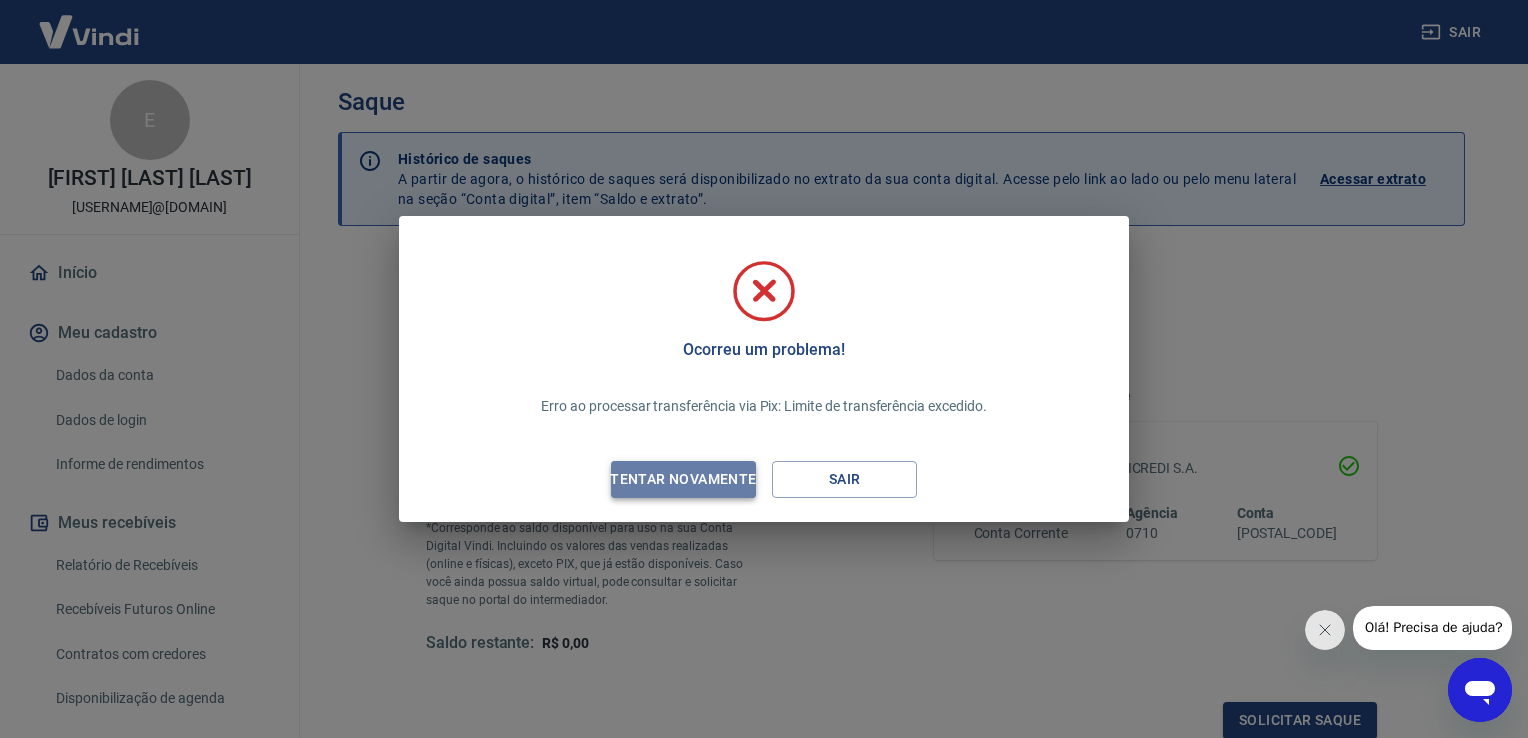 click on "Tentar novamente" at bounding box center (683, 479) 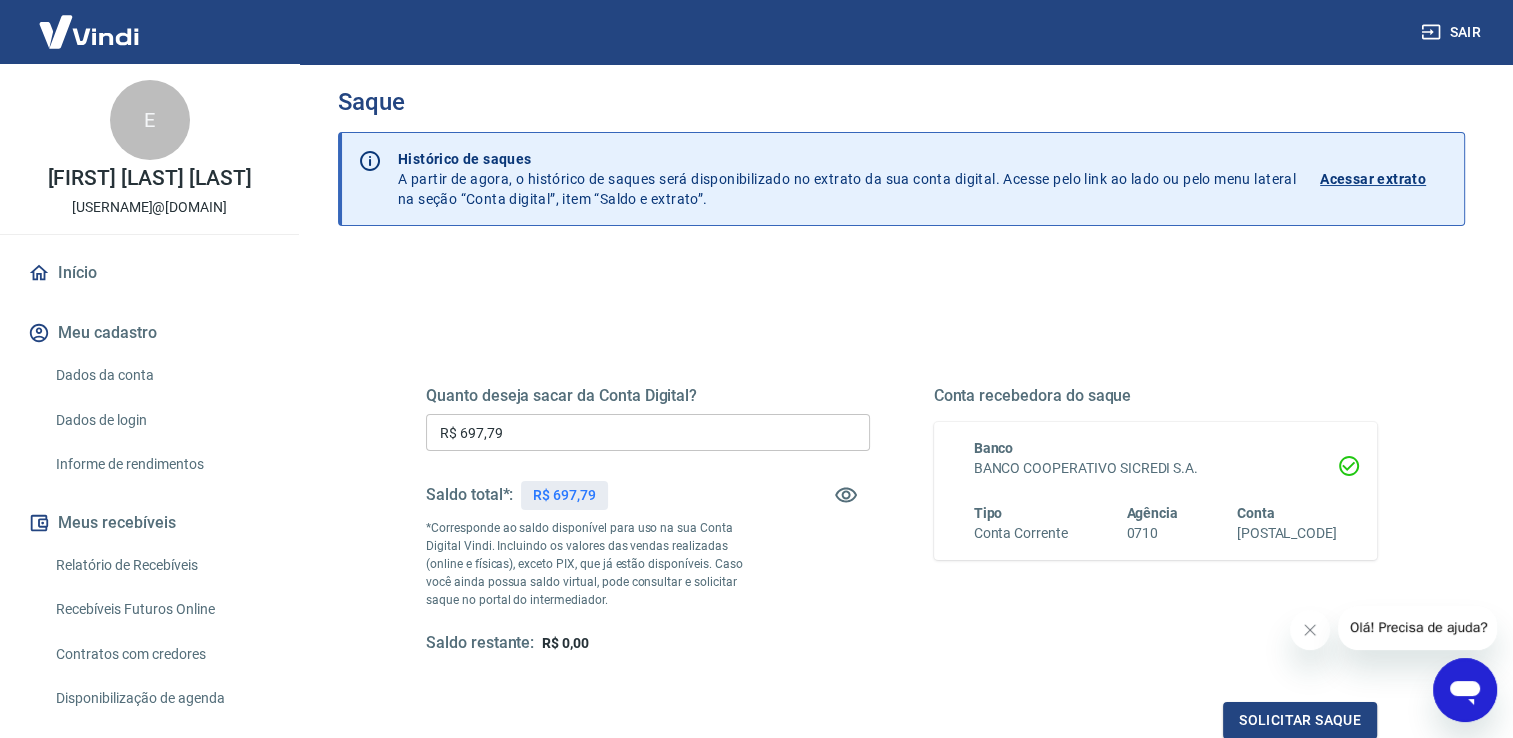 click at bounding box center [89, 31] 